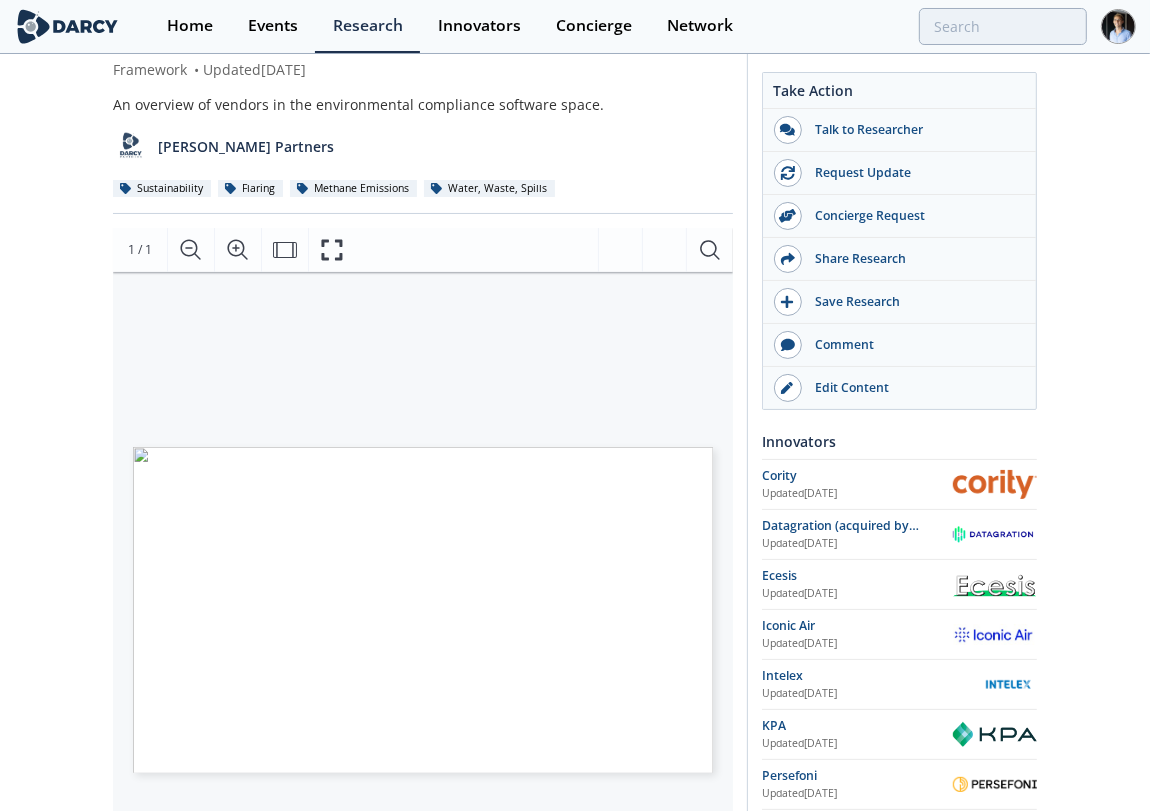 scroll, scrollTop: 111, scrollLeft: 0, axis: vertical 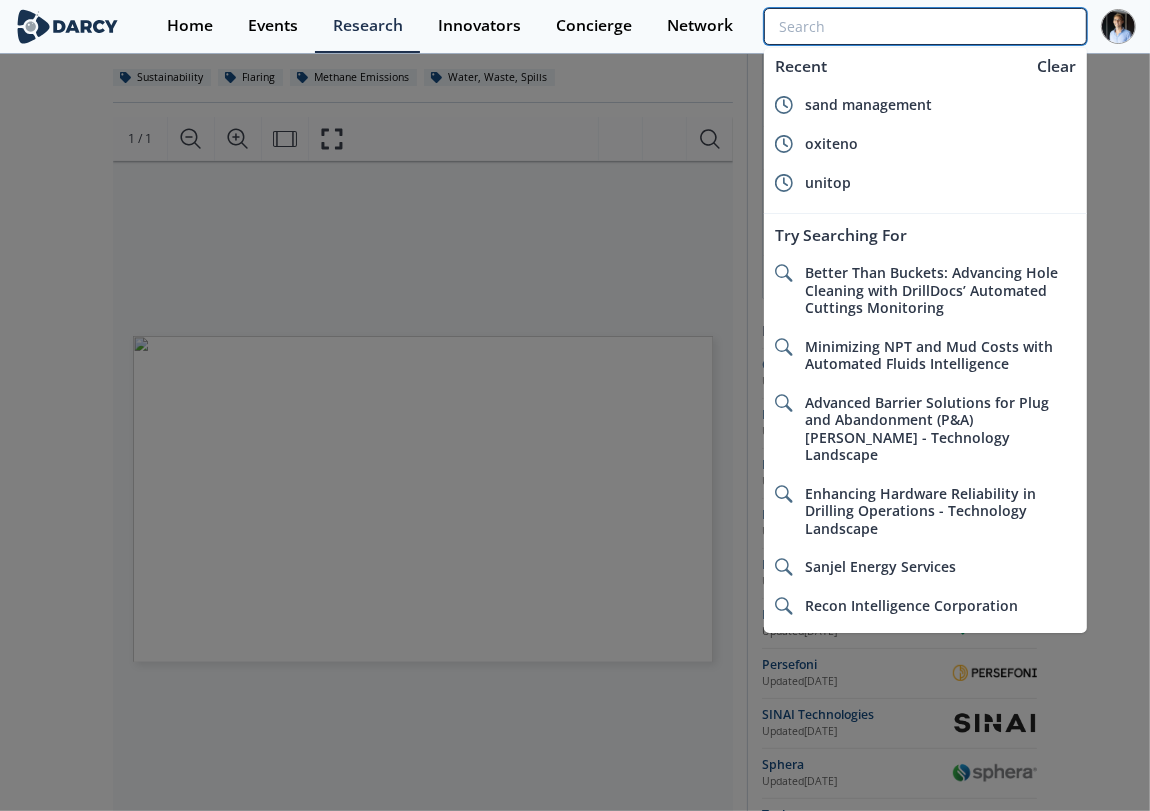 click at bounding box center (925, 26) 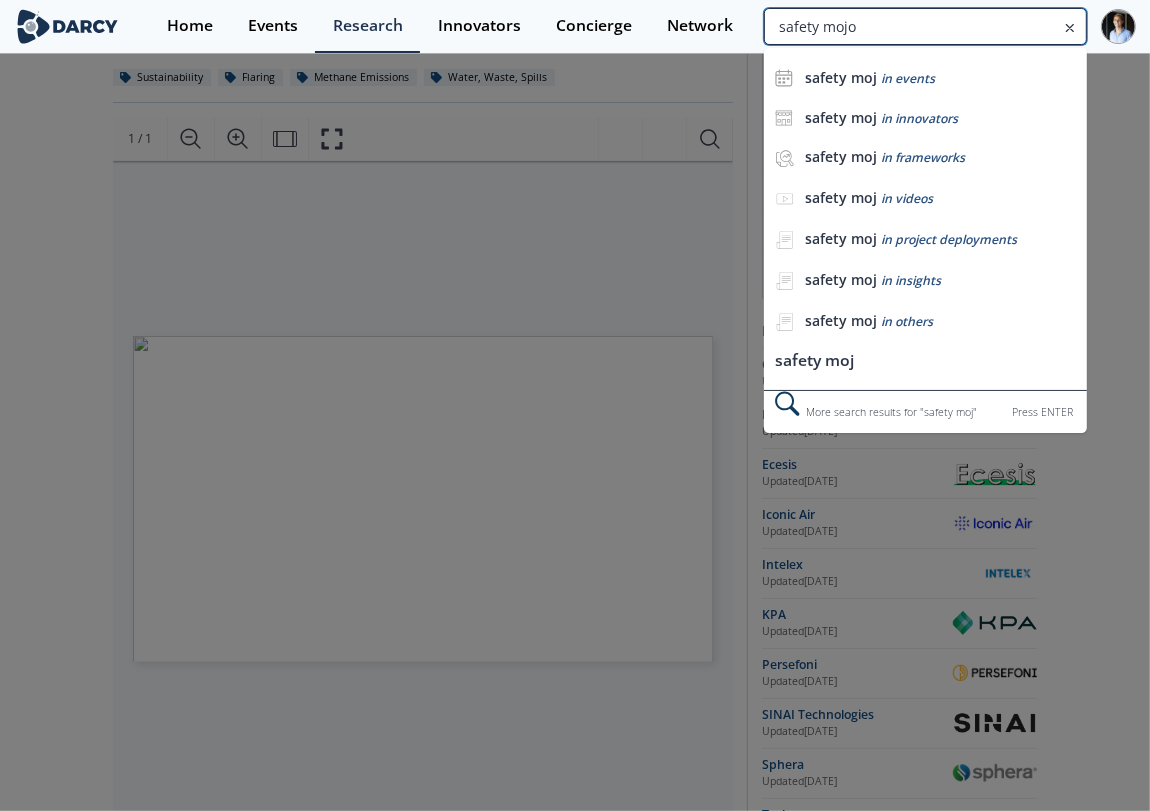 type on "safety mojo" 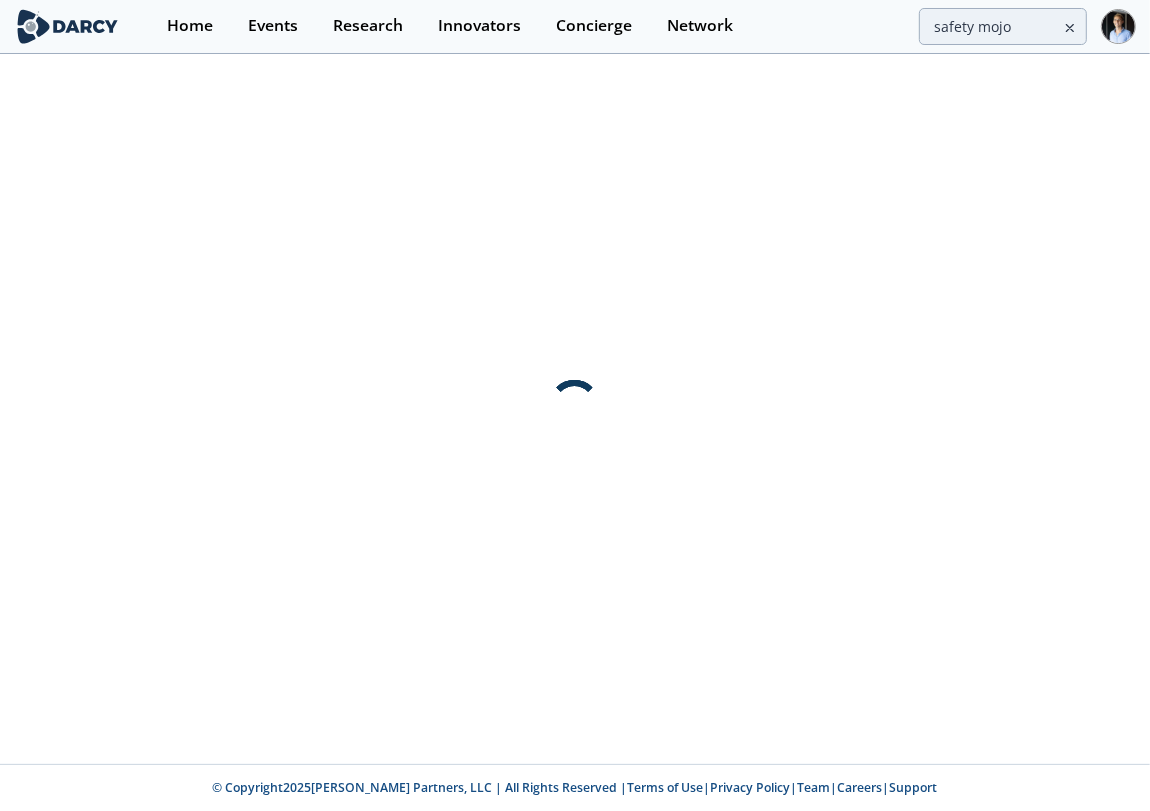 scroll, scrollTop: 0, scrollLeft: 0, axis: both 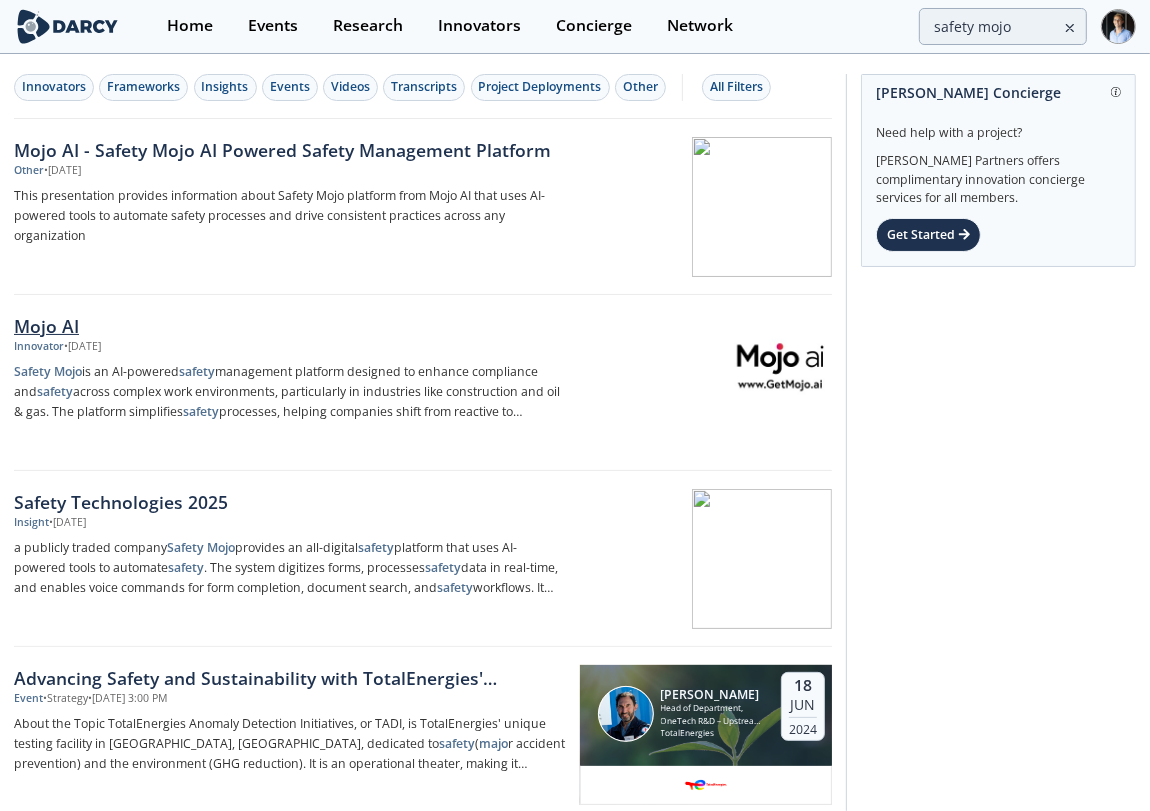 click at bounding box center (706, 365) 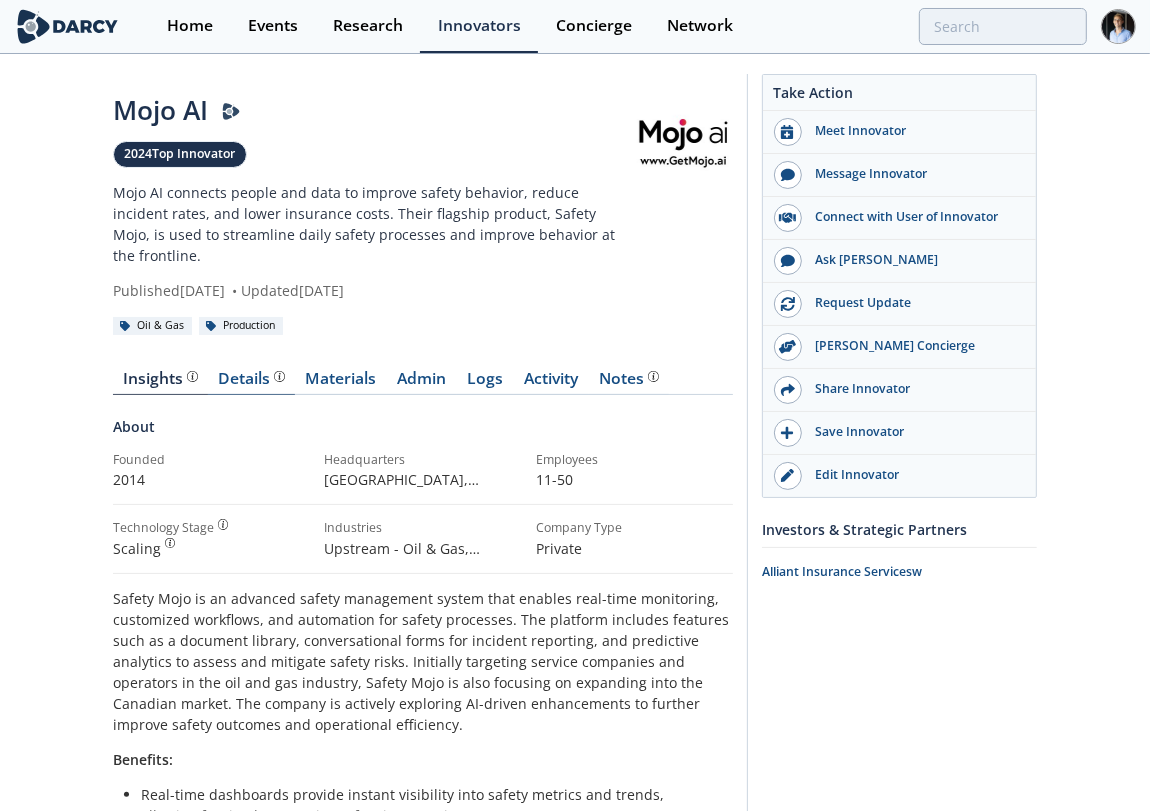 click on "Details" at bounding box center [252, 379] 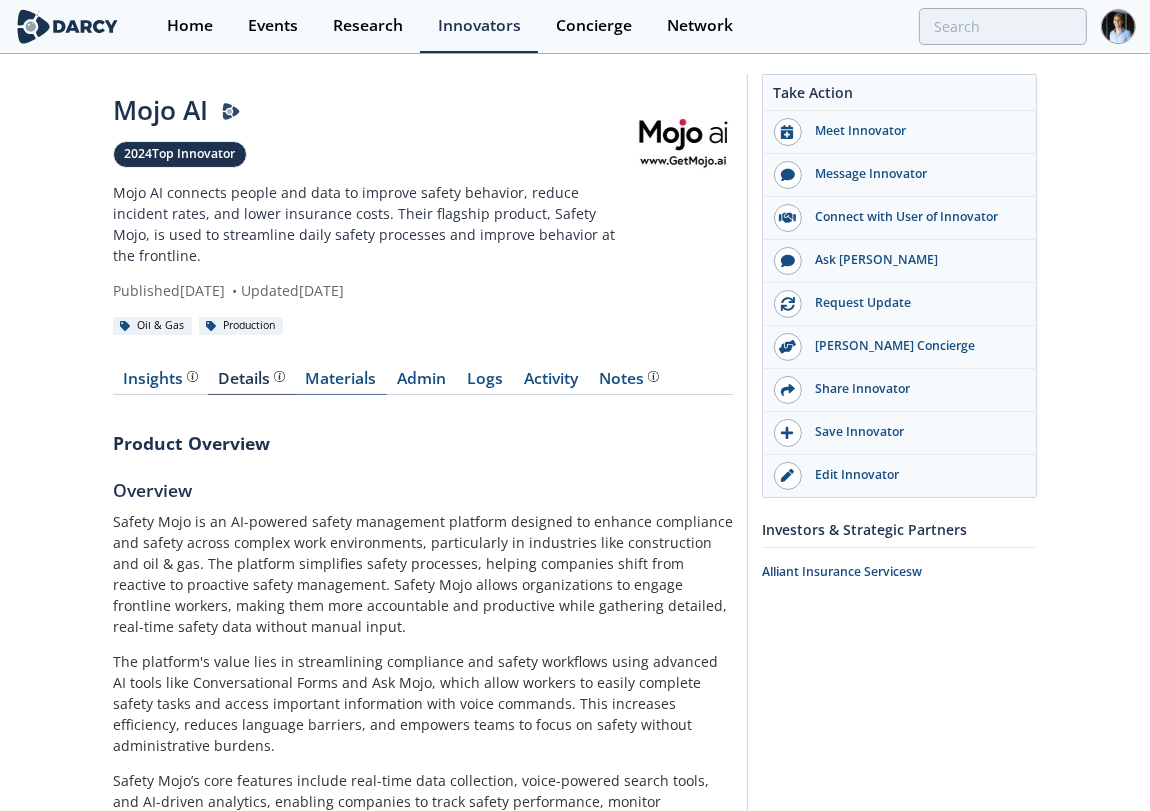 click on "Materials" at bounding box center (341, 383) 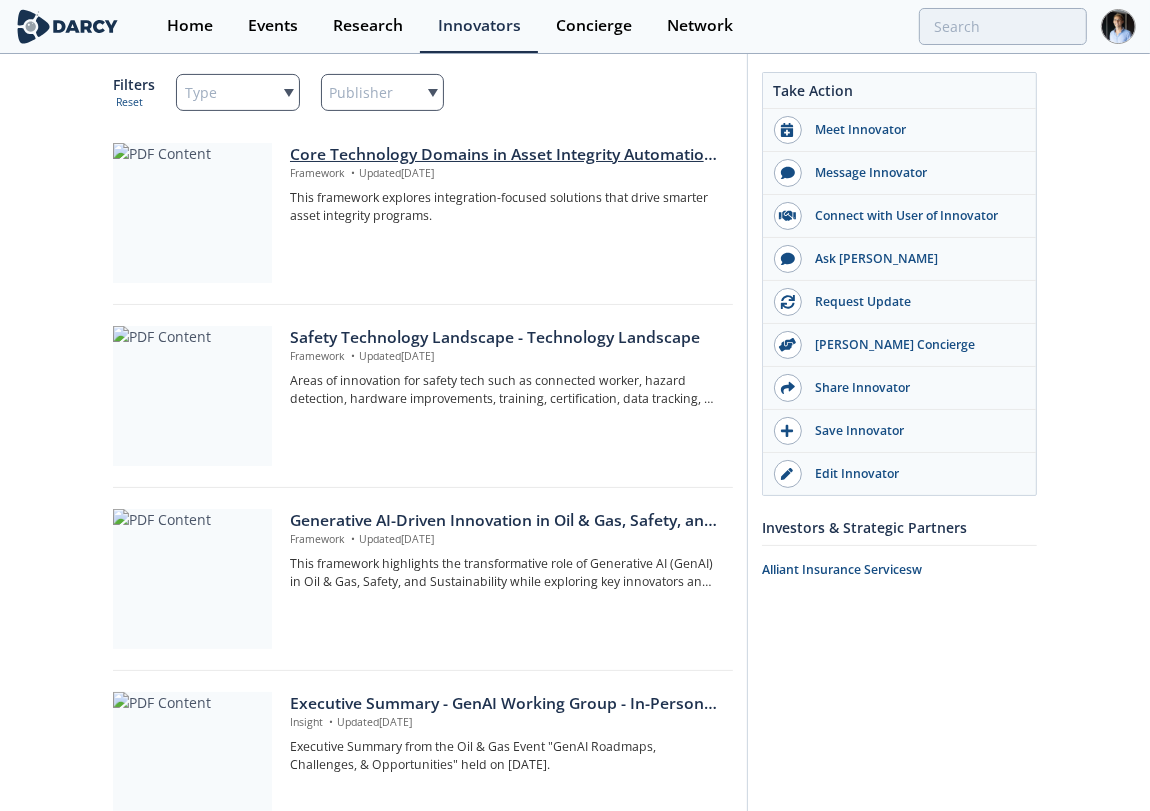 scroll, scrollTop: 111, scrollLeft: 0, axis: vertical 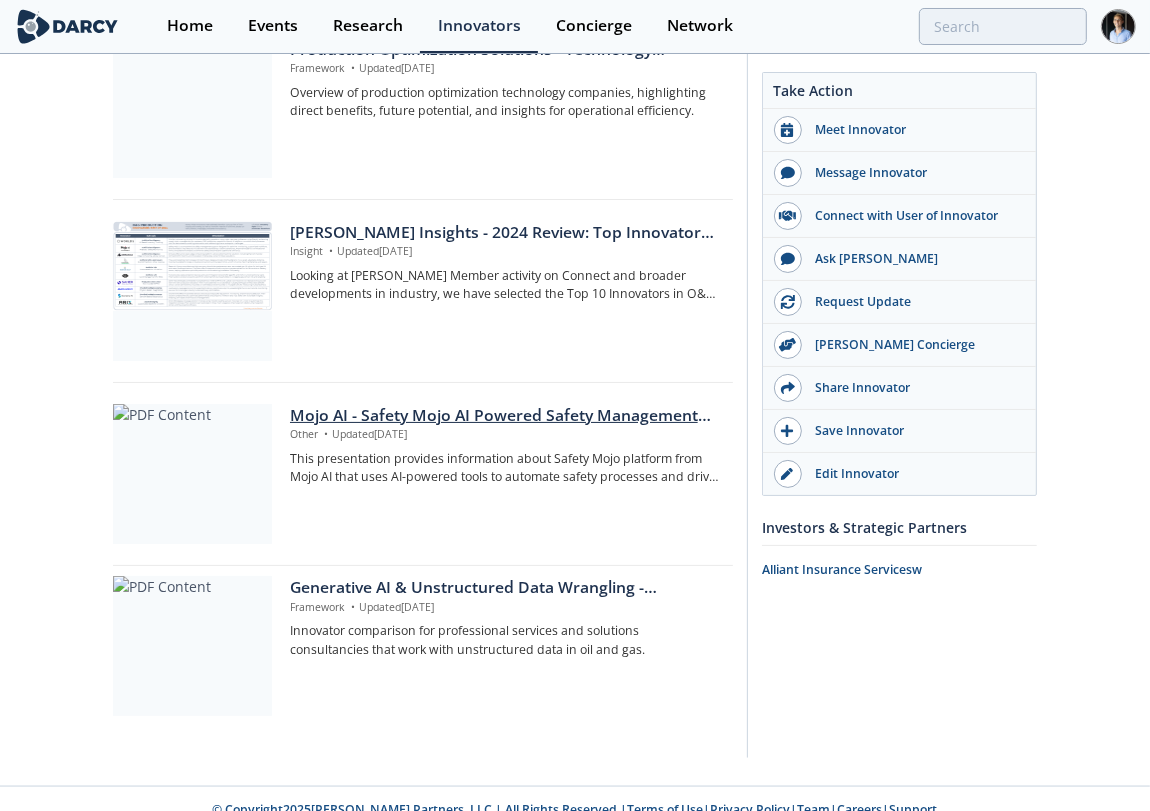 click on "Other
•
Updated  Nov 17, 2024" at bounding box center [504, 435] 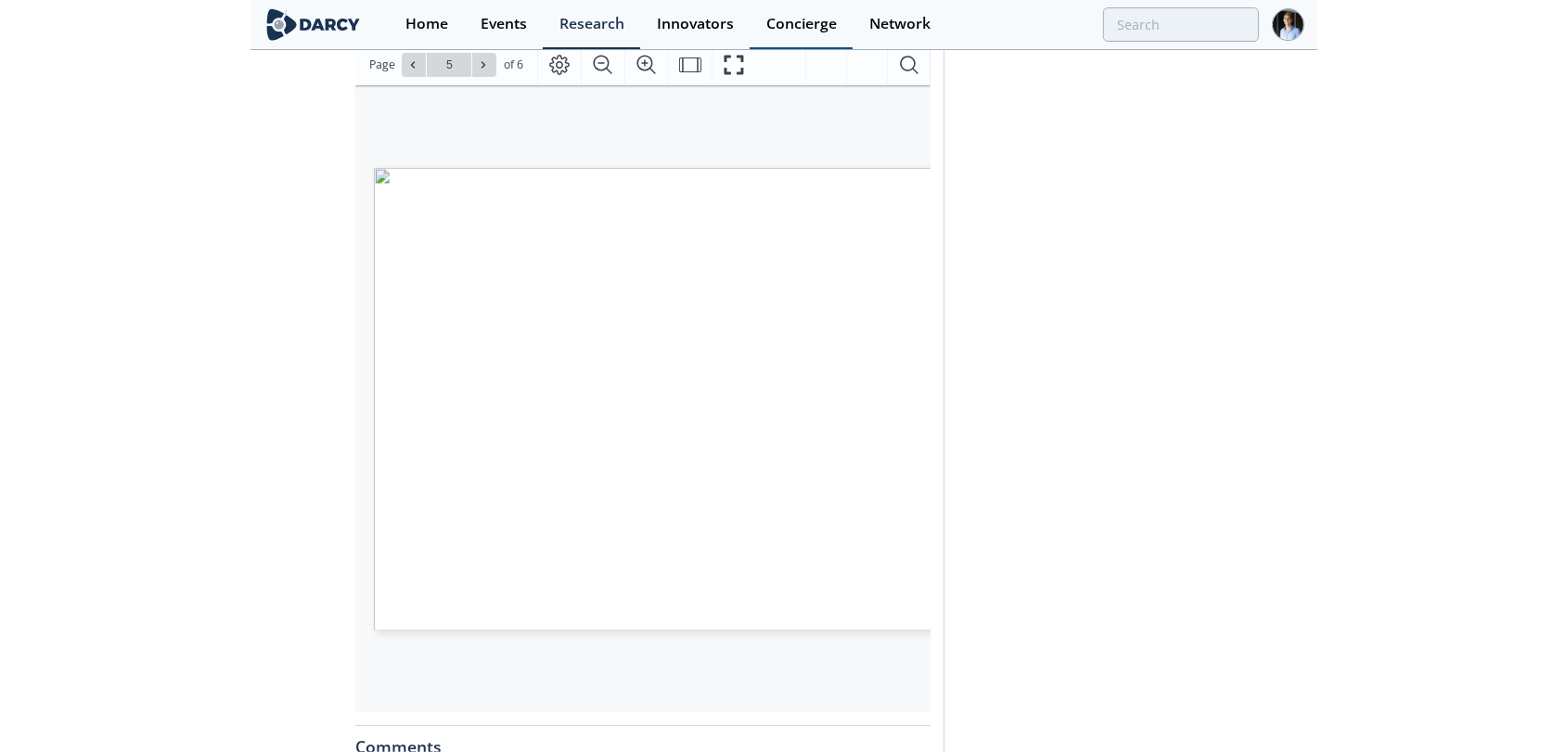 scroll, scrollTop: 305, scrollLeft: 0, axis: vertical 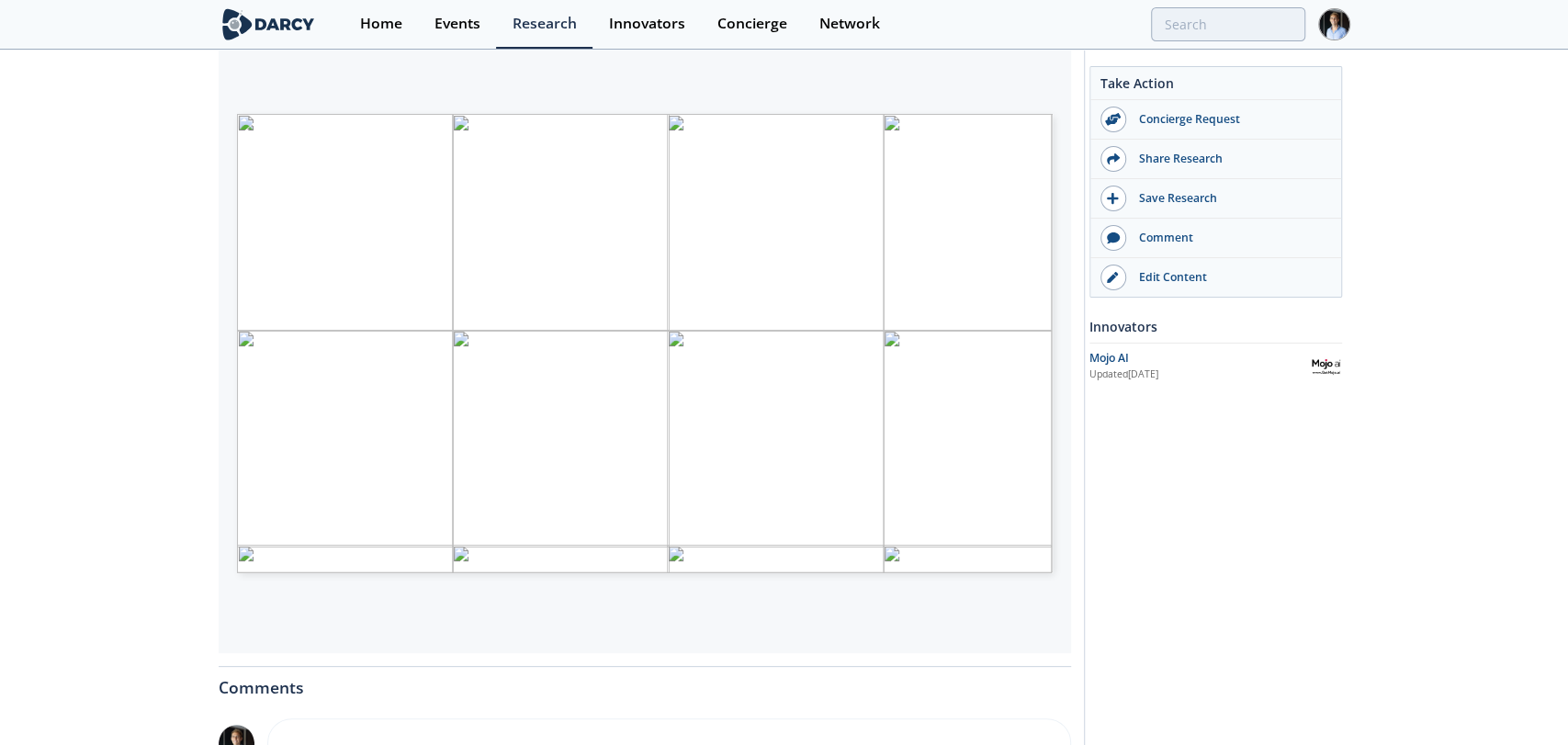 click on "Keep Your Processes You don’t have to change your" at bounding box center [437, 221] 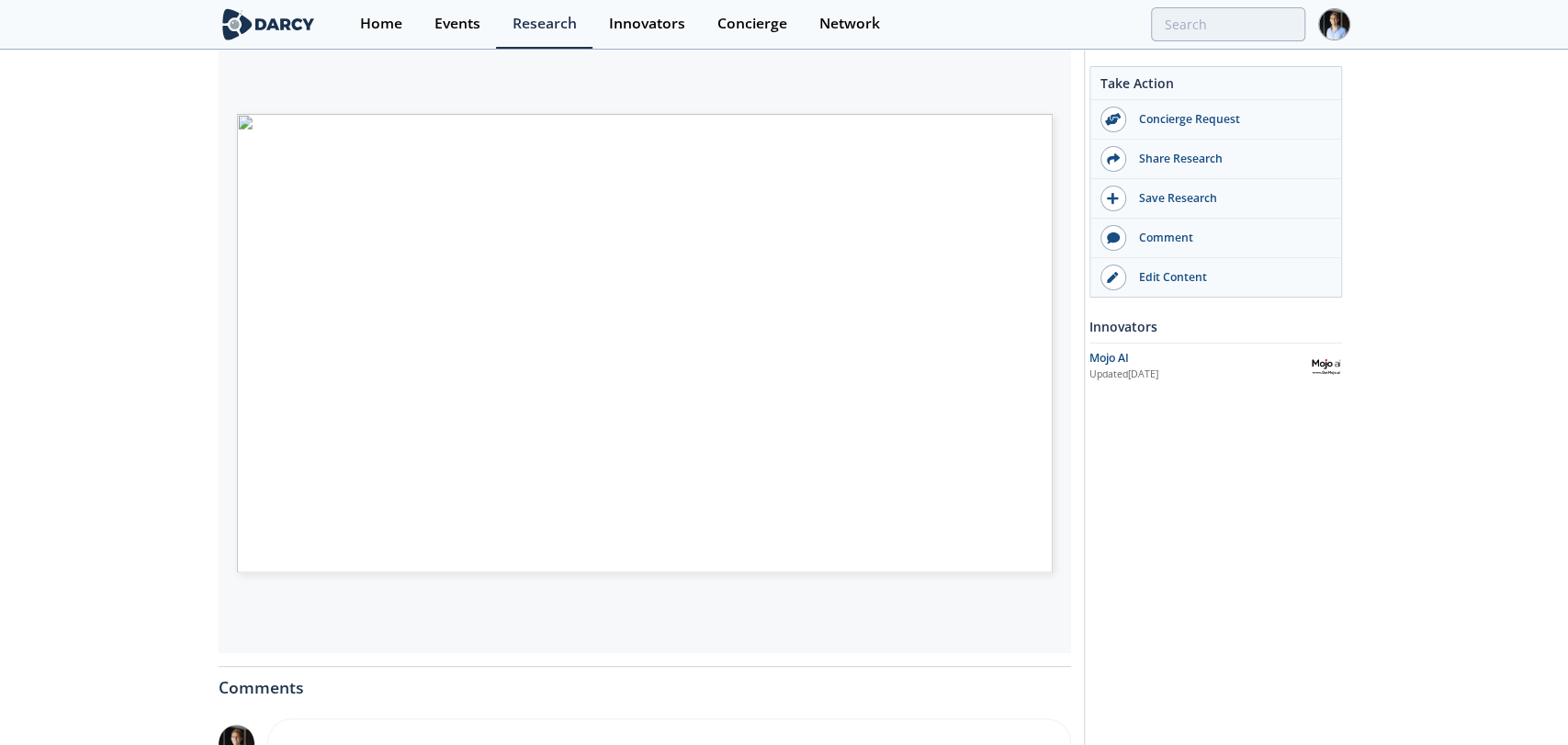 type on "6" 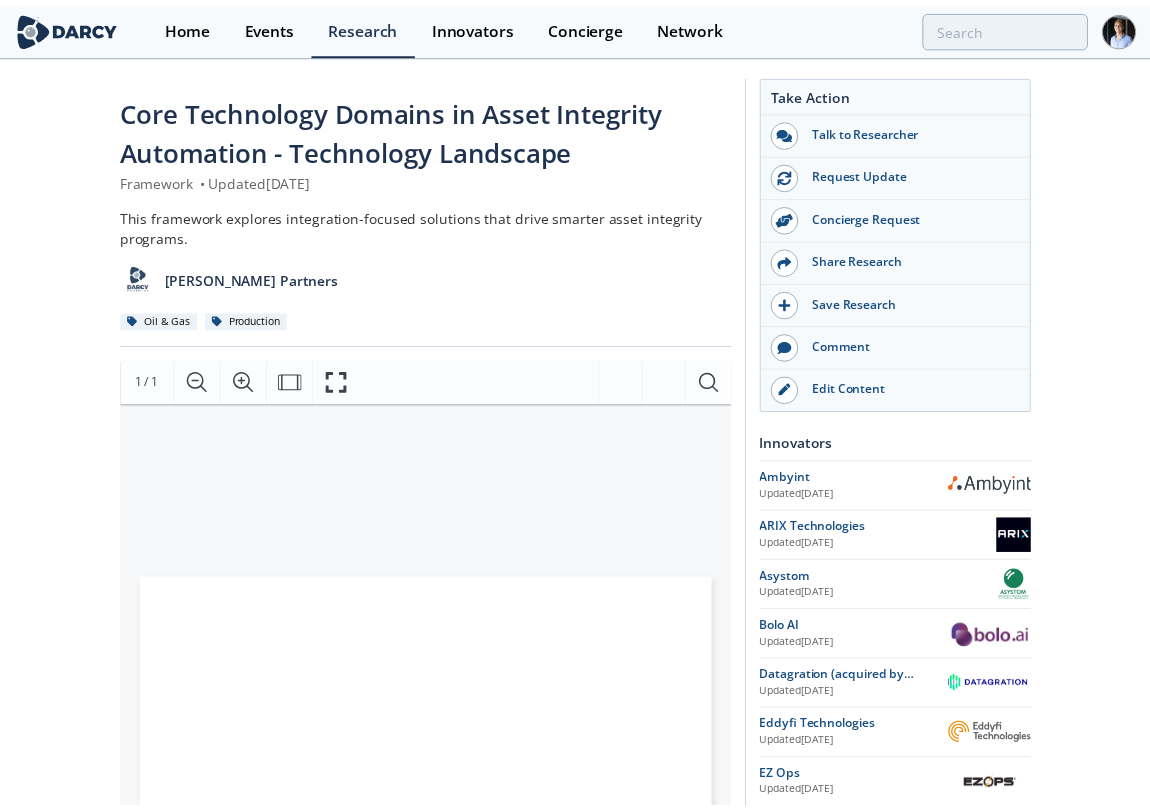 scroll, scrollTop: 0, scrollLeft: 0, axis: both 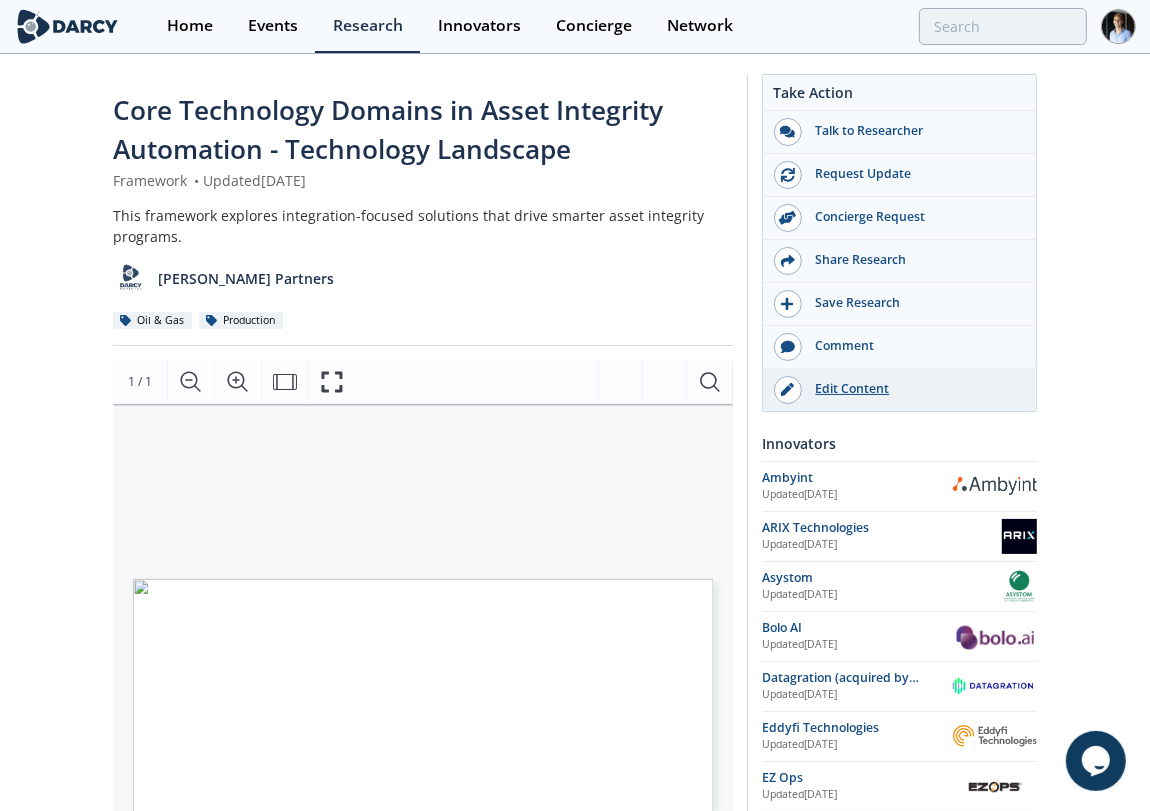 click on "Edit Content" at bounding box center [899, 390] 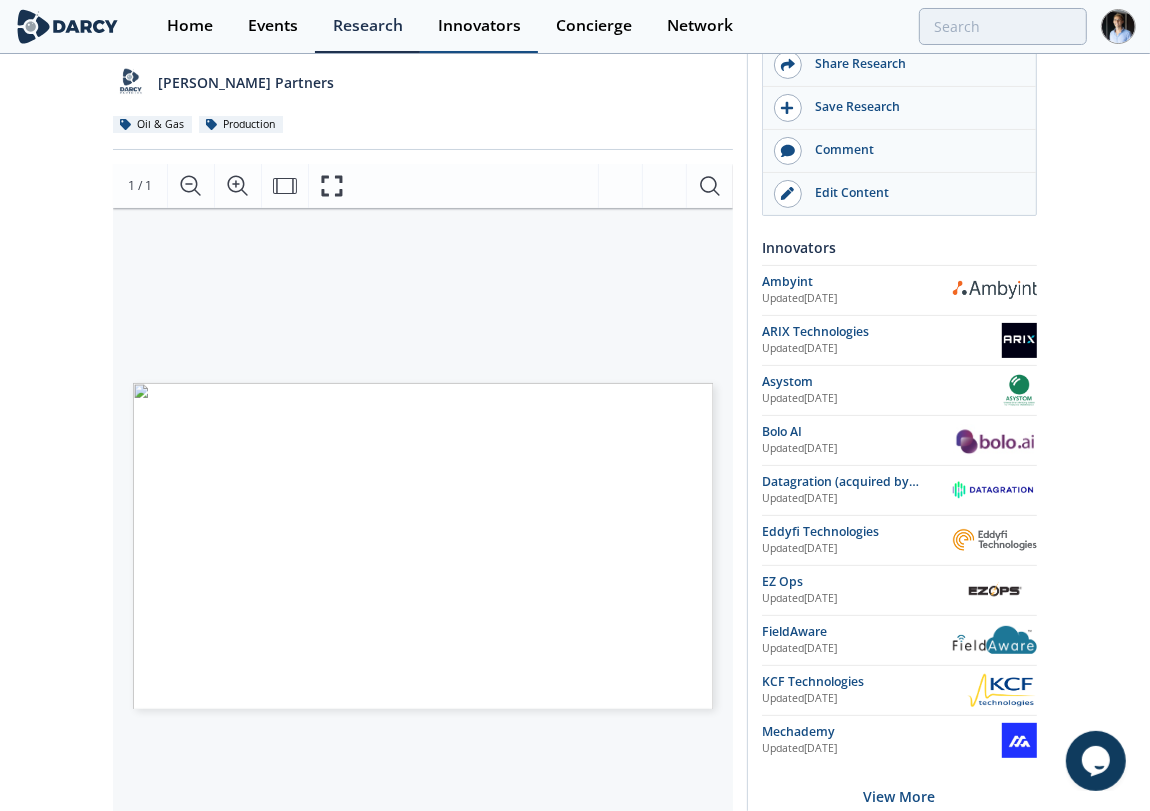 scroll, scrollTop: 333, scrollLeft: 0, axis: vertical 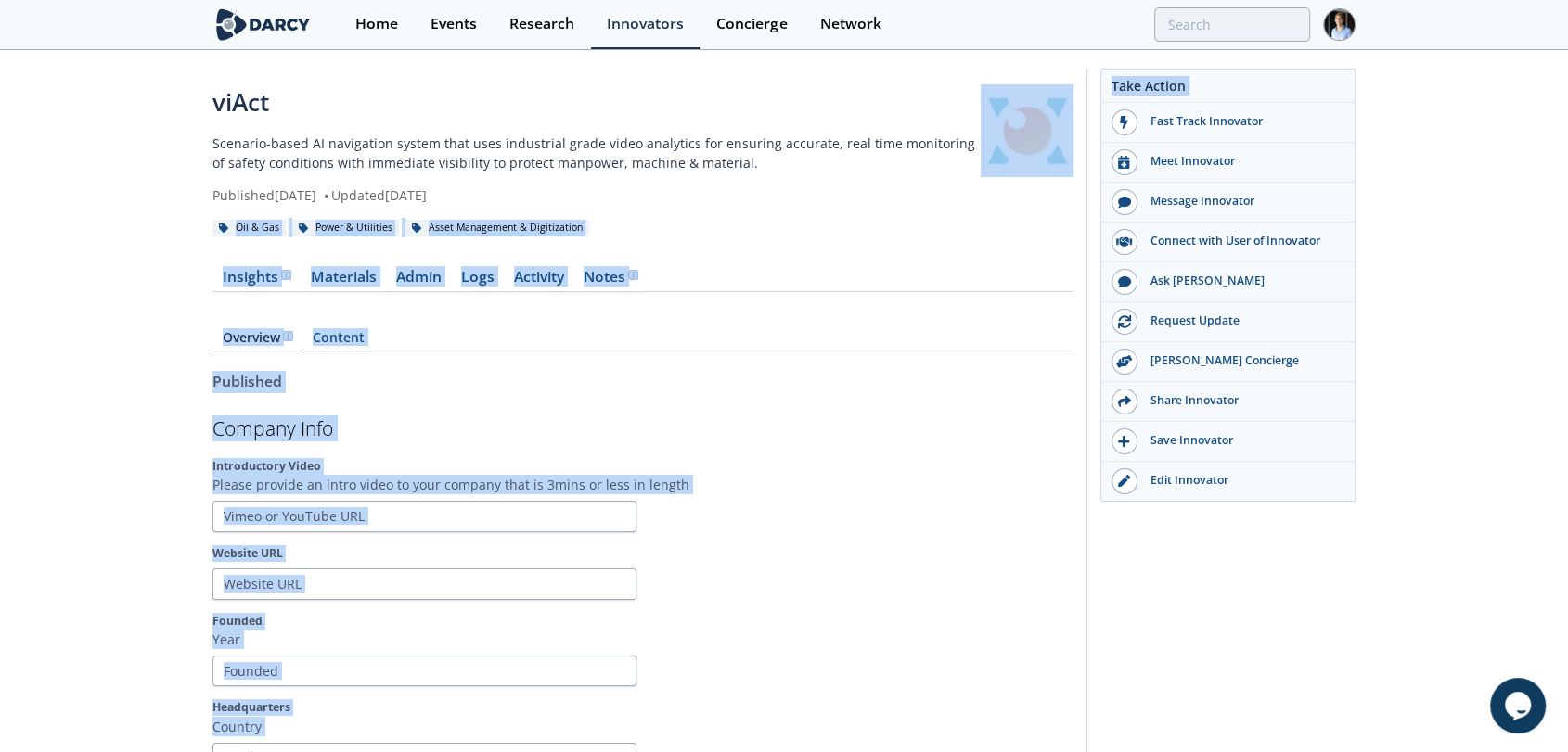 drag, startPoint x: 1080, startPoint y: 123, endPoint x: 1016, endPoint y: 129, distance: 64.280635 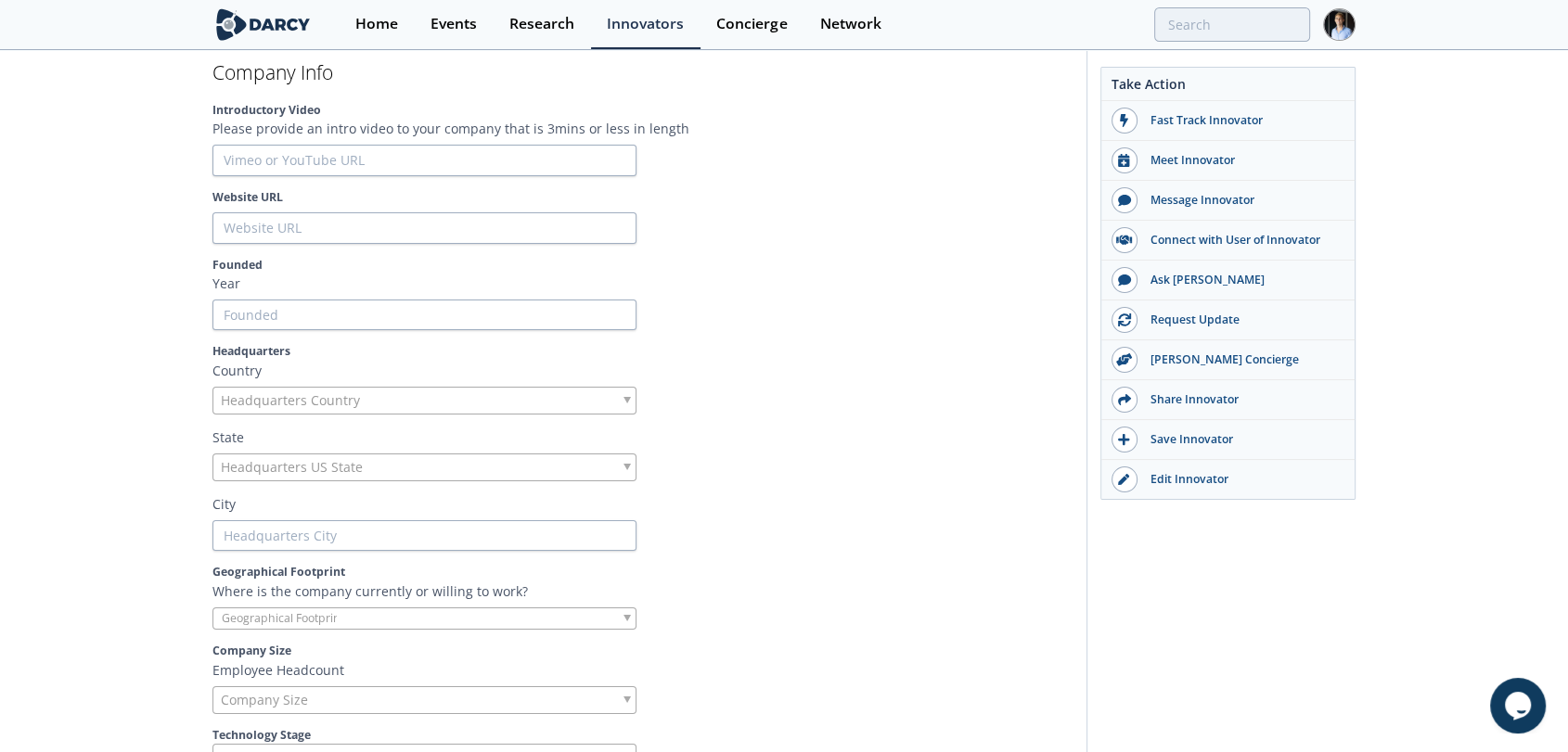 scroll, scrollTop: 0, scrollLeft: 0, axis: both 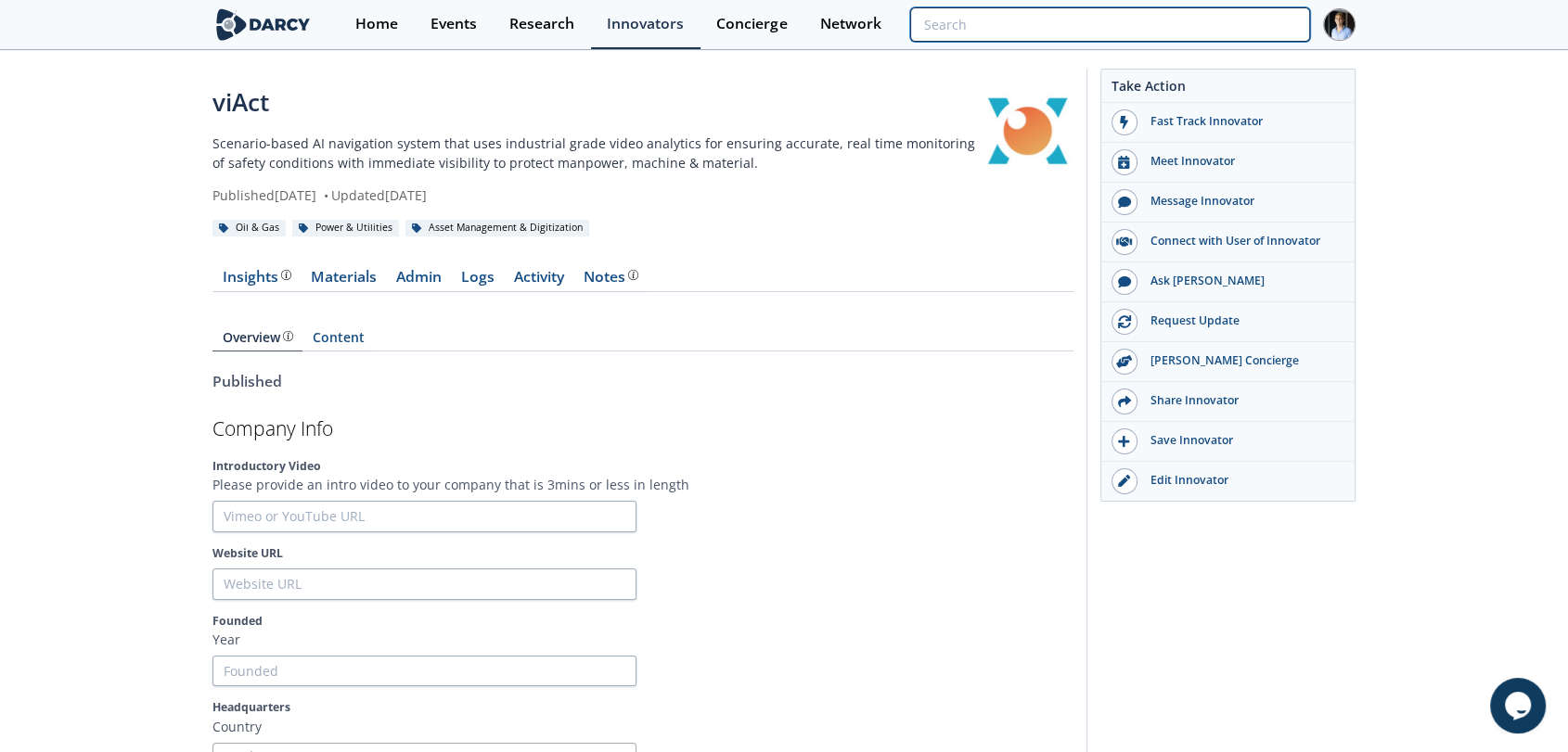 click at bounding box center [1110, 24] 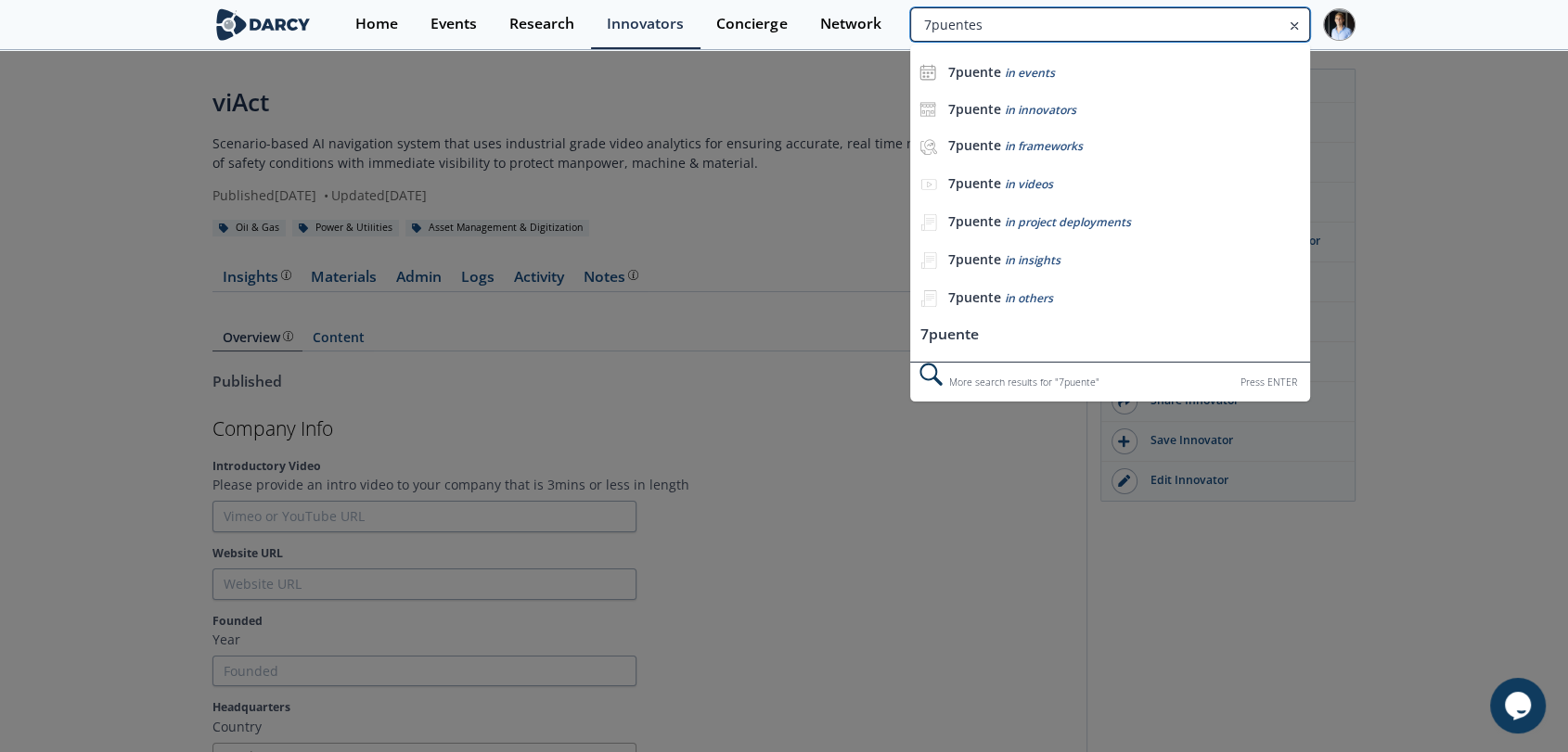 type on "7puentes" 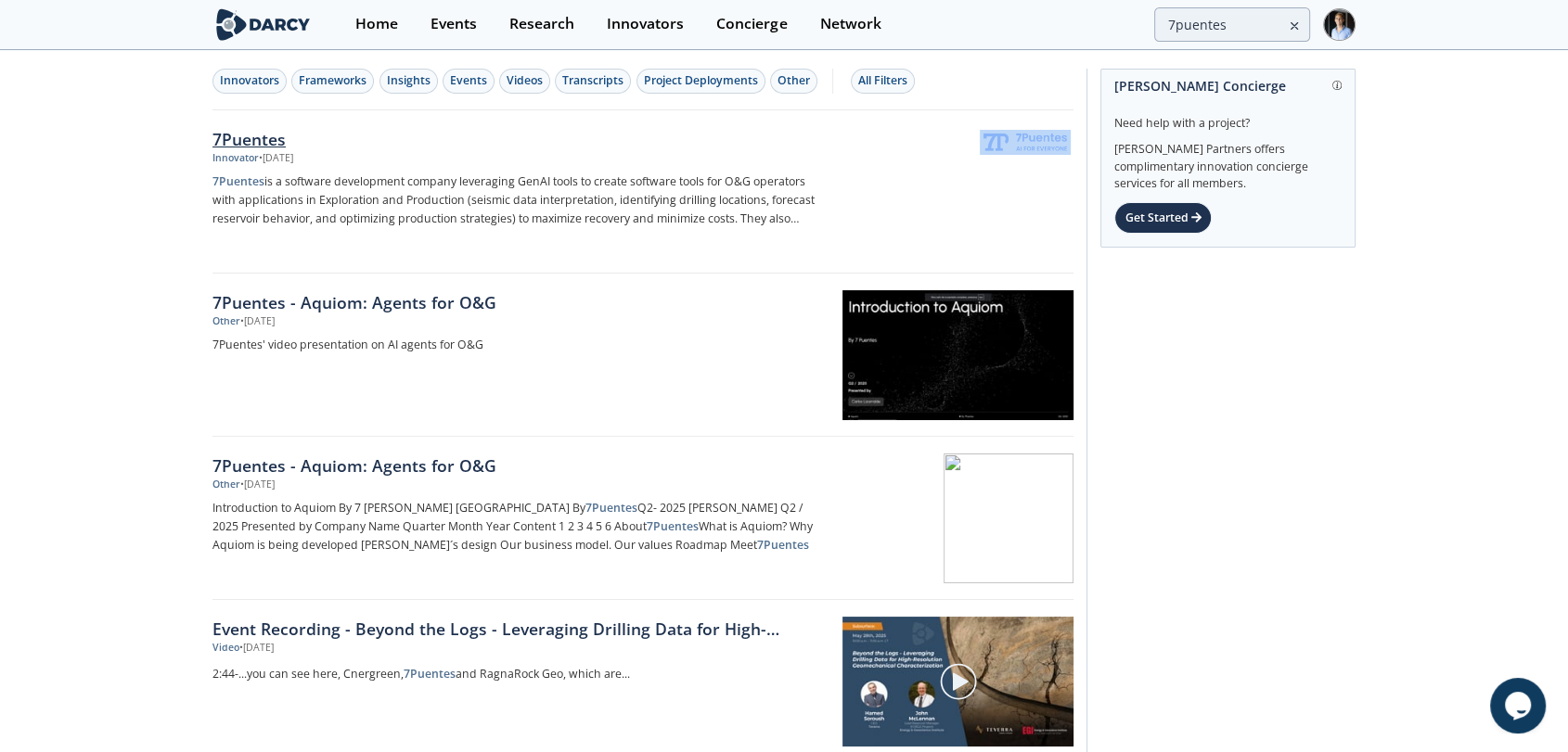 drag, startPoint x: 1076, startPoint y: 142, endPoint x: 980, endPoint y: 127, distance: 97.16481 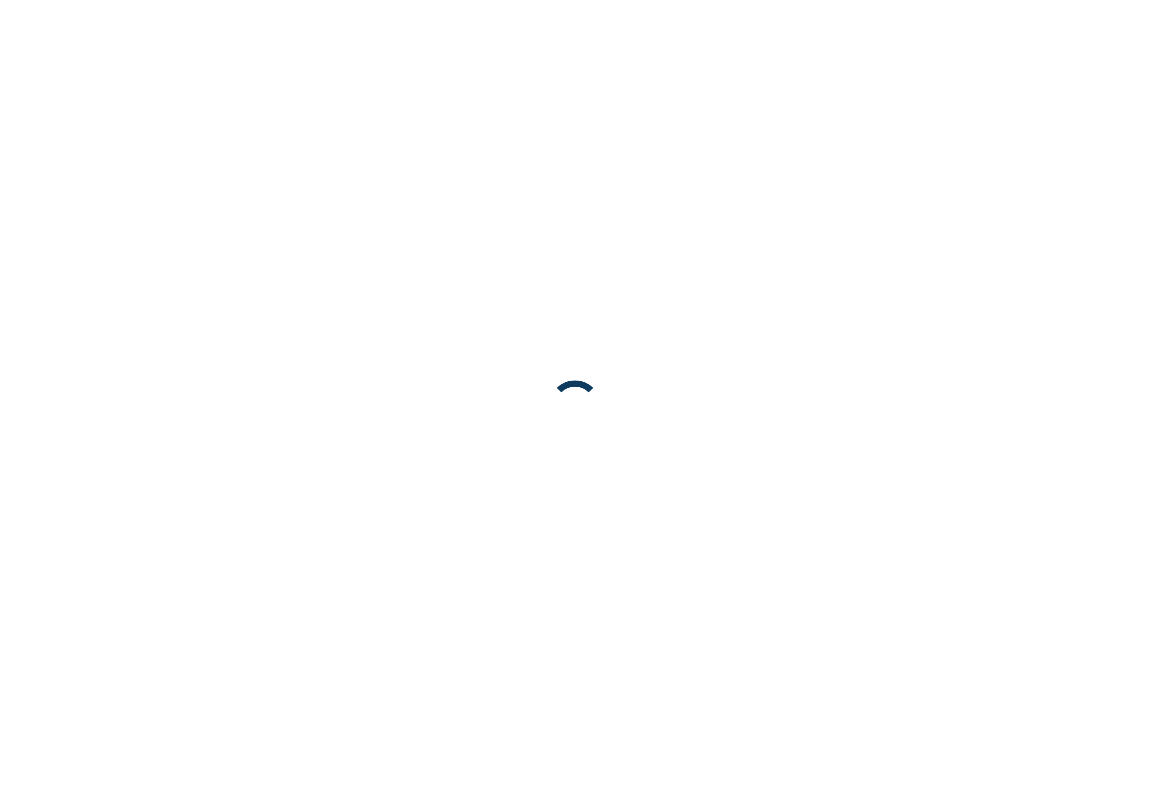 scroll, scrollTop: 0, scrollLeft: 0, axis: both 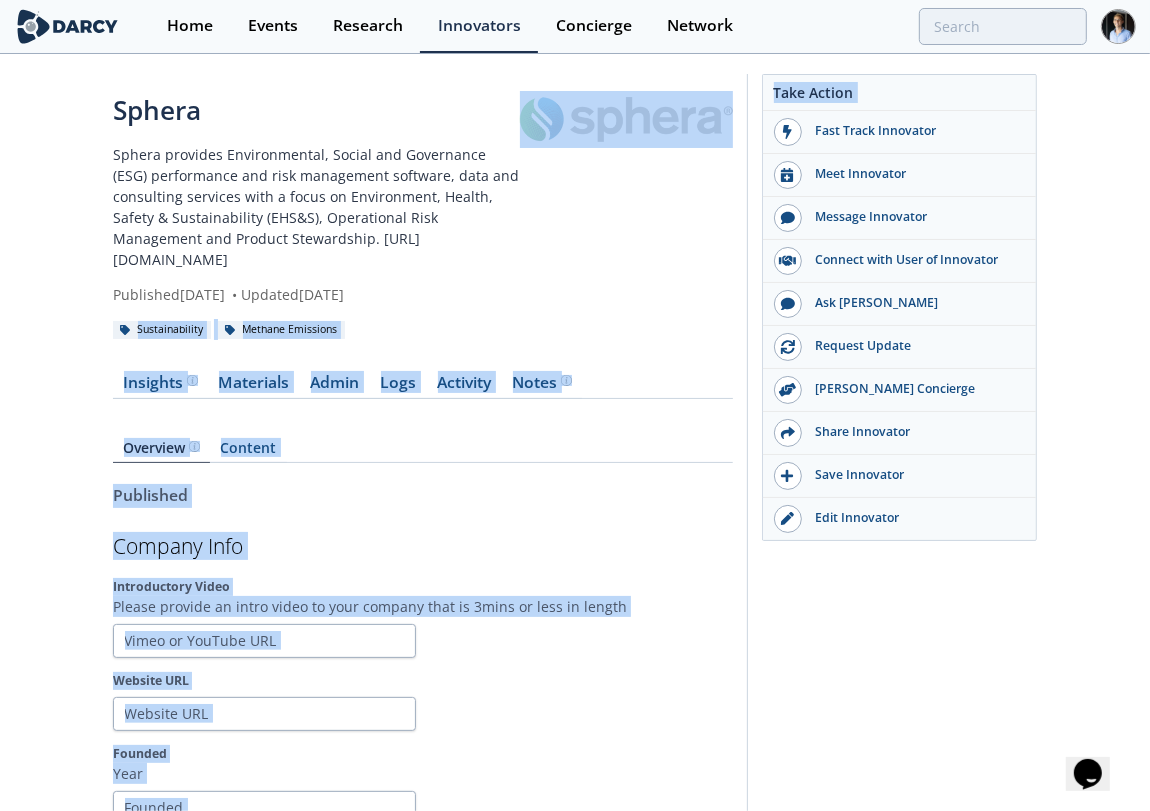drag, startPoint x: 742, startPoint y: 124, endPoint x: 653, endPoint y: 193, distance: 112.61439 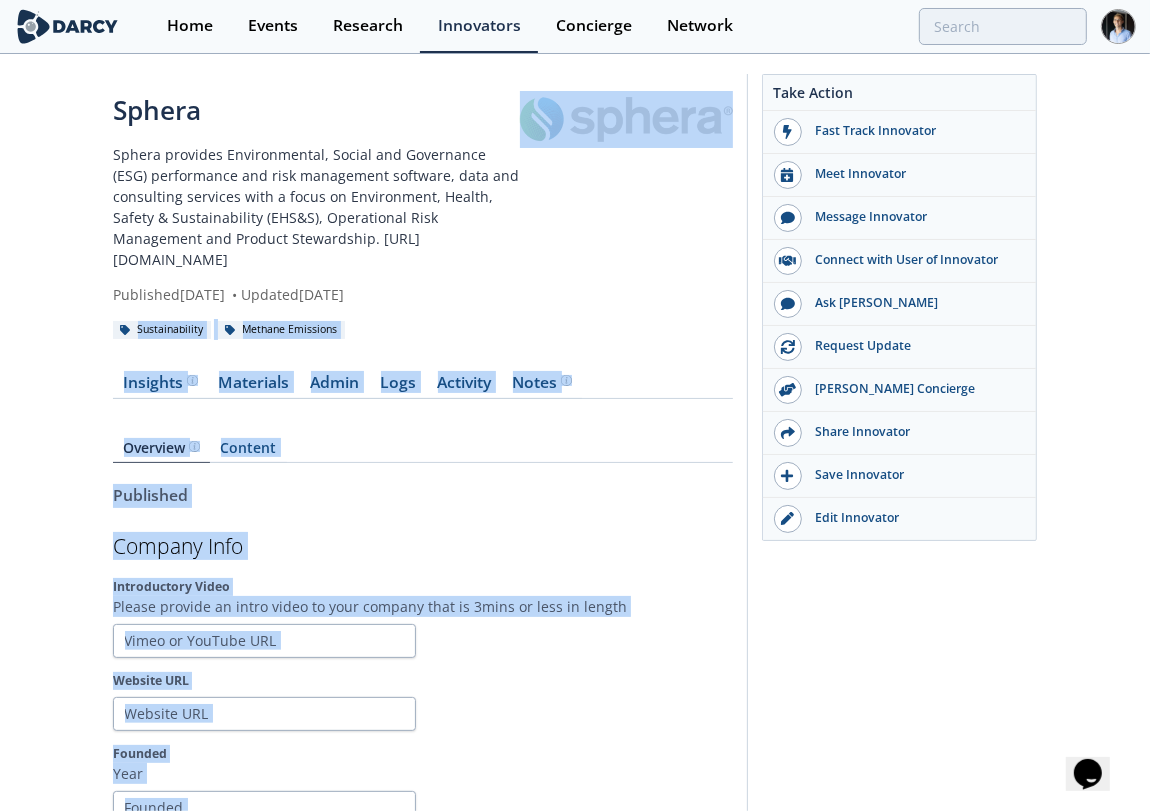 drag, startPoint x: 756, startPoint y: 106, endPoint x: 682, endPoint y: 237, distance: 150.45598 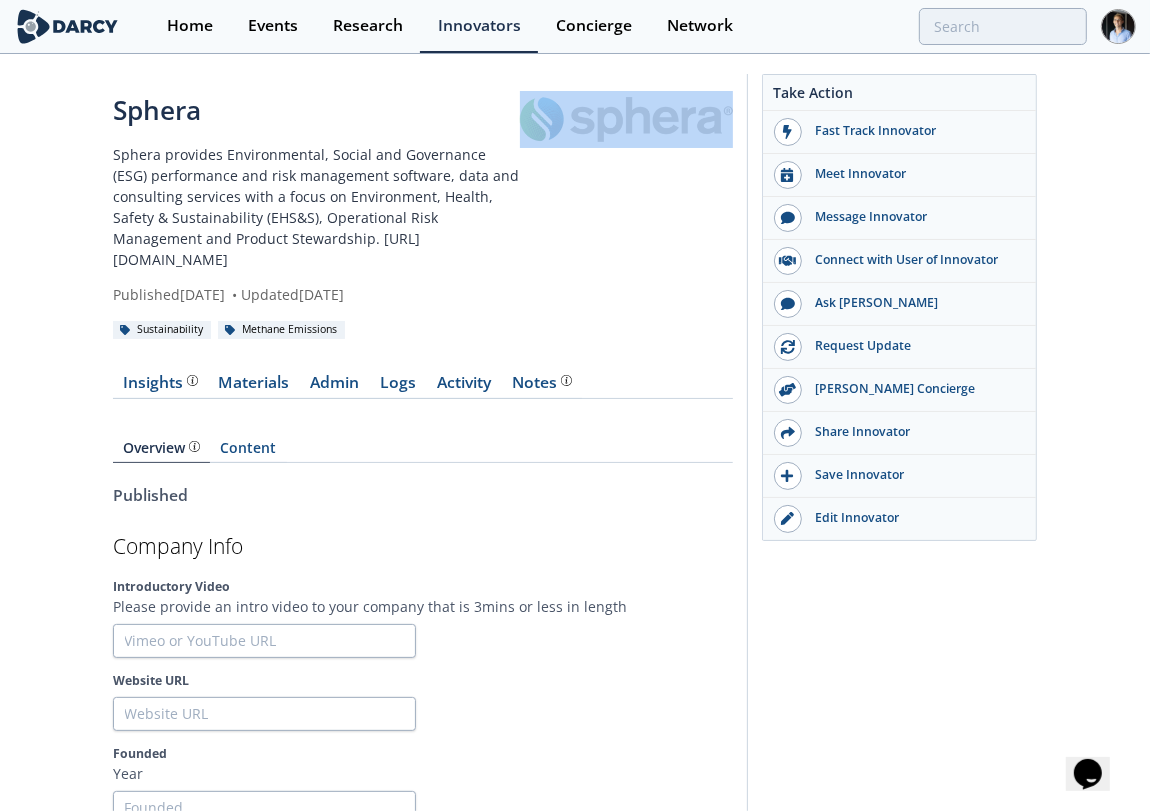 drag, startPoint x: 737, startPoint y: 107, endPoint x: 616, endPoint y: 163, distance: 133.33041 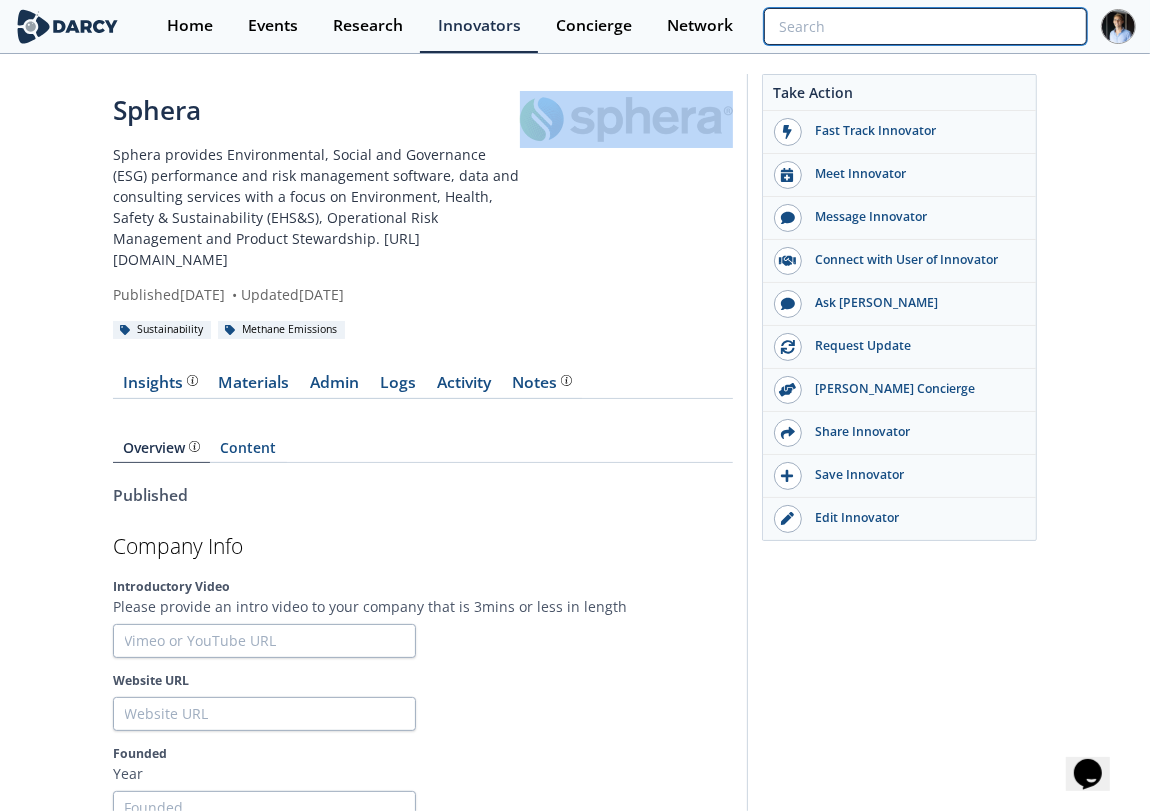 click at bounding box center (925, 26) 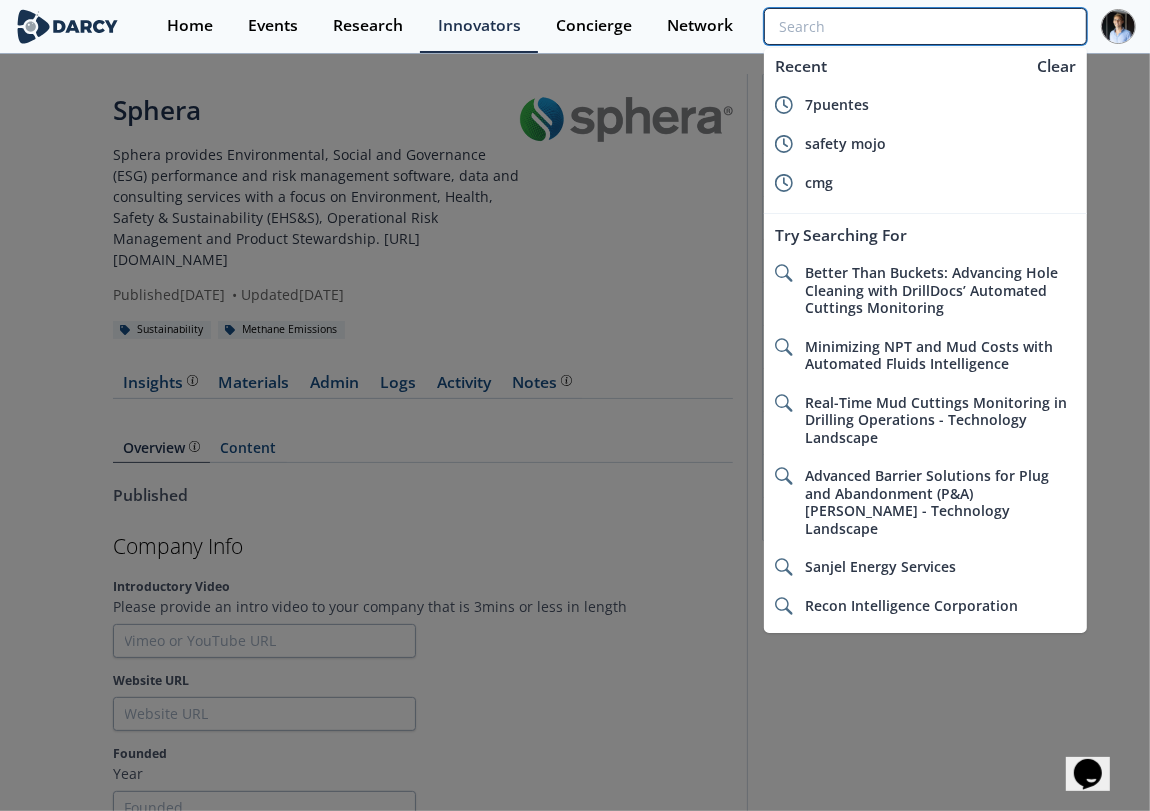 paste on "Quentic" 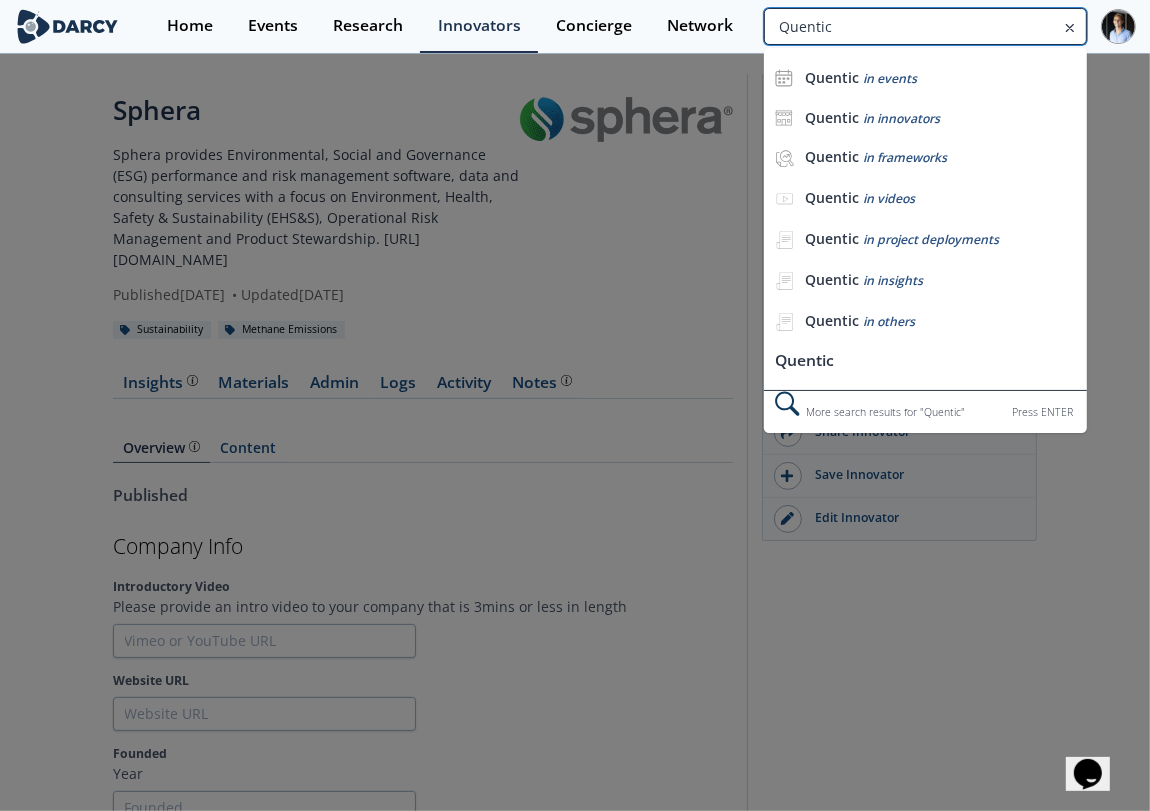 type on "Quentic" 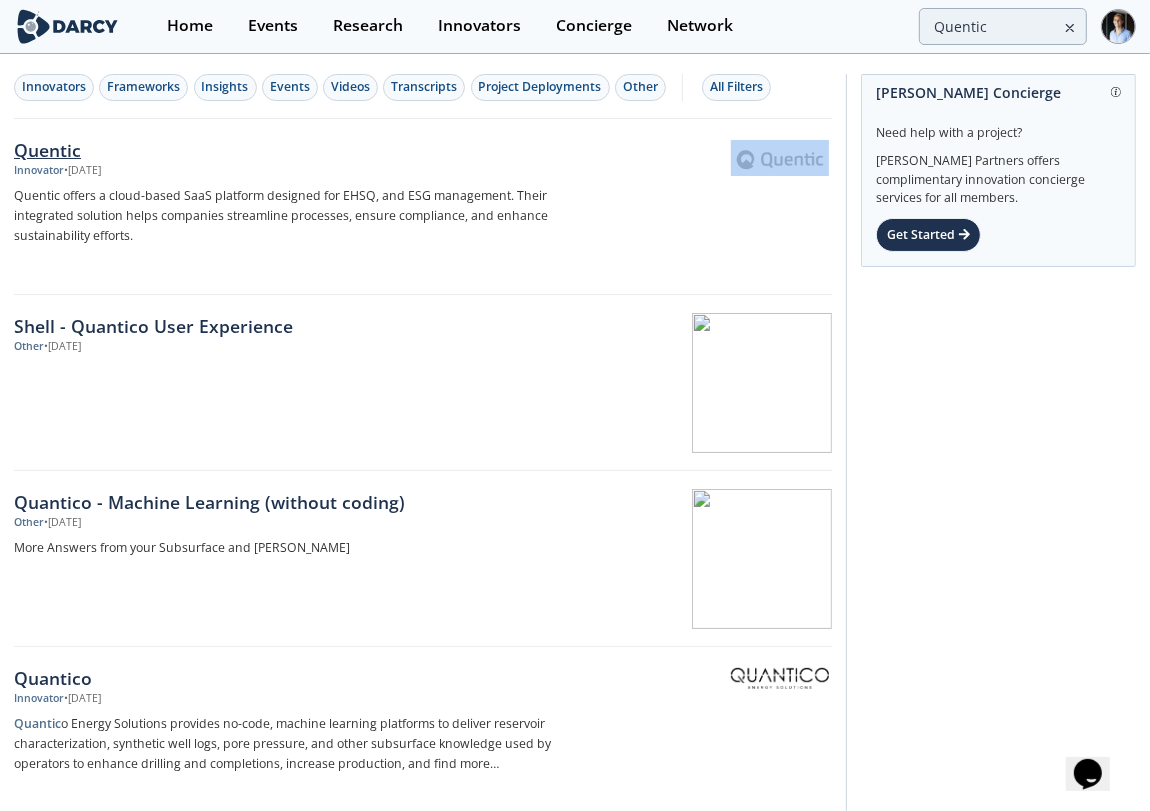 drag, startPoint x: 838, startPoint y: 157, endPoint x: 751, endPoint y: 157, distance: 87 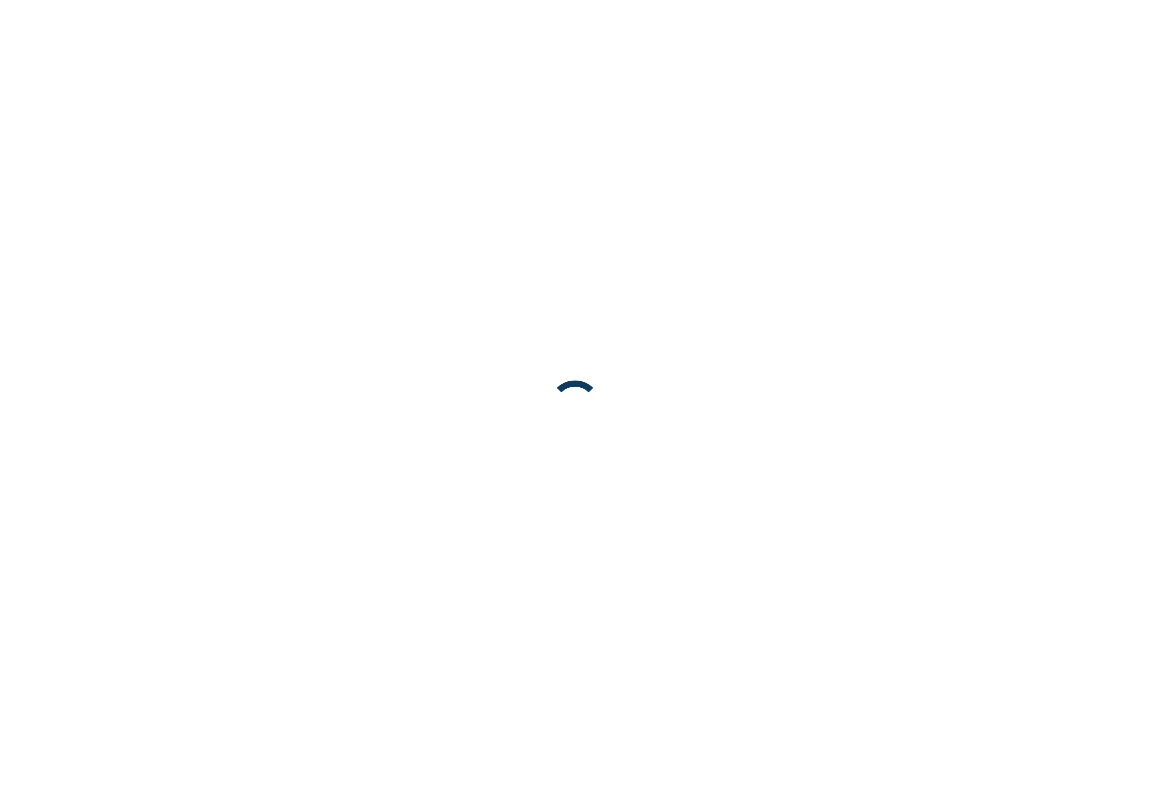 scroll, scrollTop: 0, scrollLeft: 0, axis: both 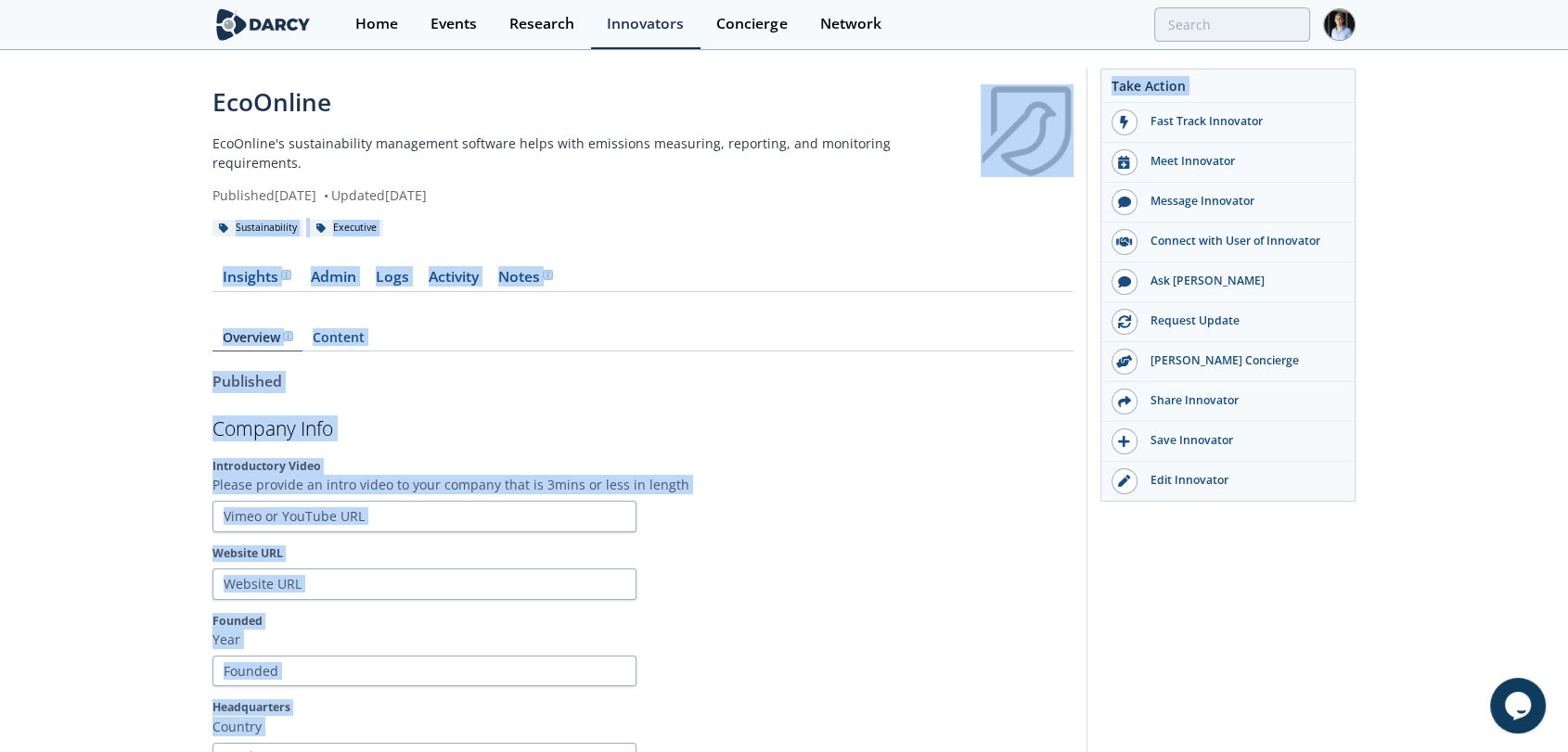drag, startPoint x: 1080, startPoint y: 142, endPoint x: 1002, endPoint y: 147, distance: 78.16009 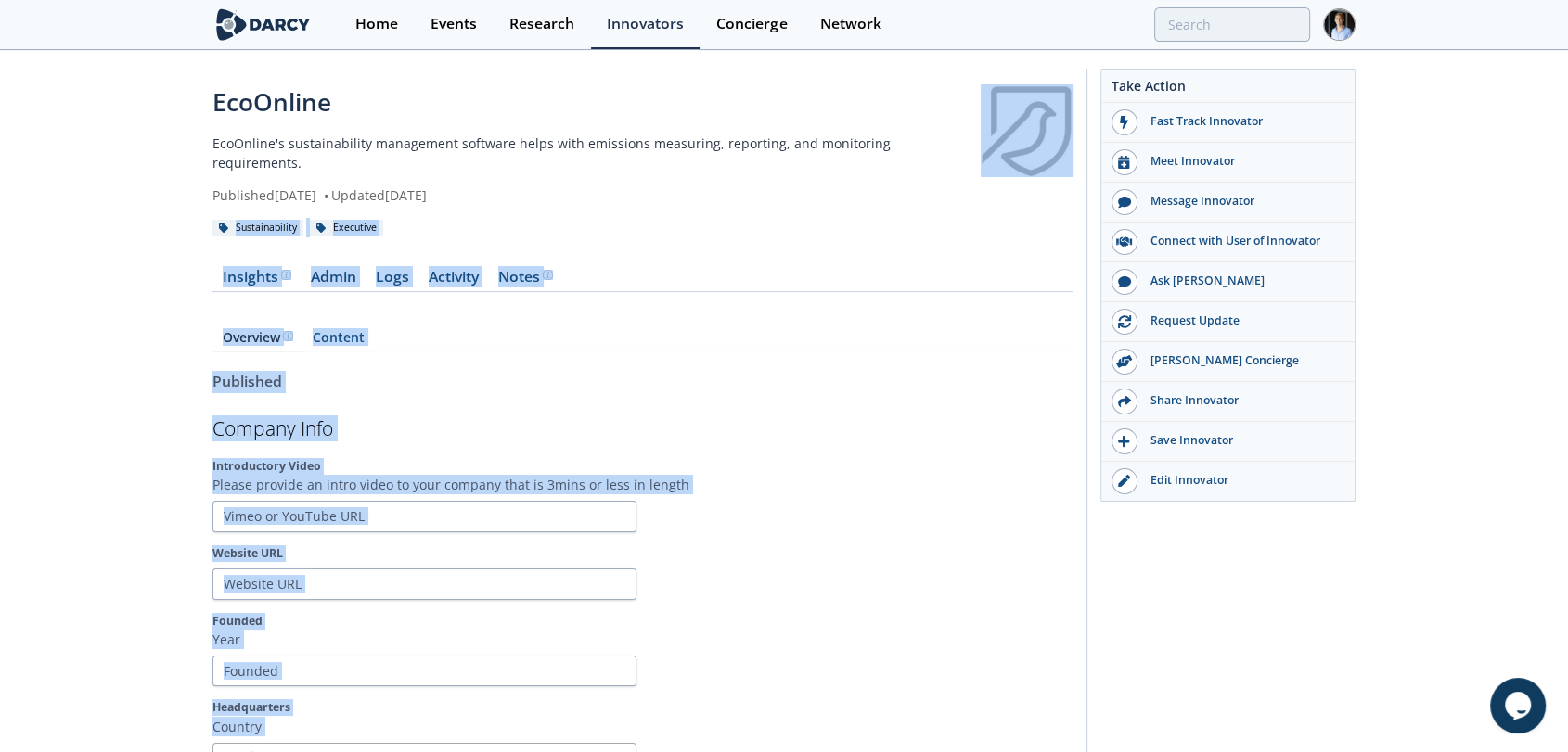 drag, startPoint x: 1080, startPoint y: 84, endPoint x: 1071, endPoint y: 133, distance: 49.81967 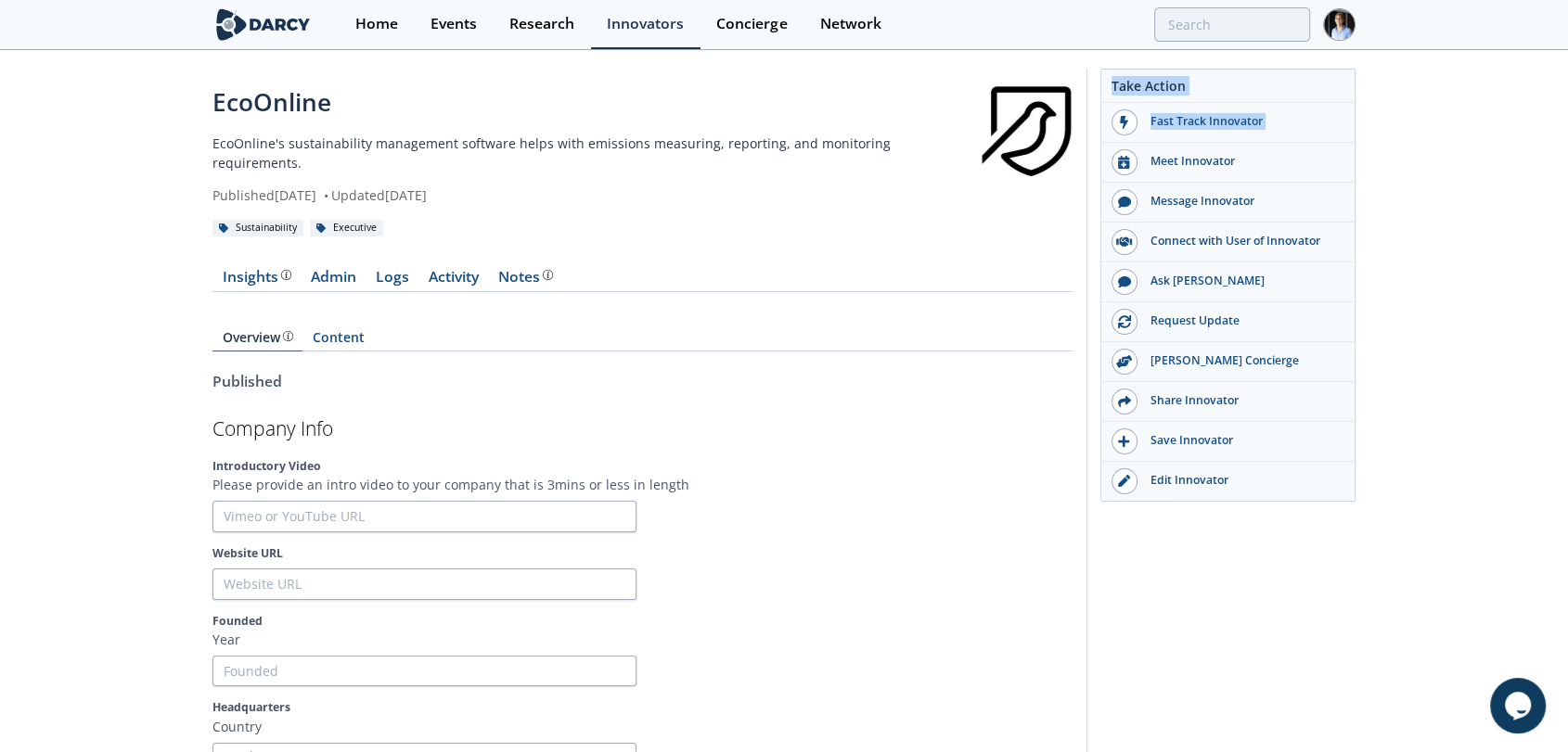 drag, startPoint x: 1080, startPoint y: 80, endPoint x: 1086, endPoint y: 156, distance: 76.23647 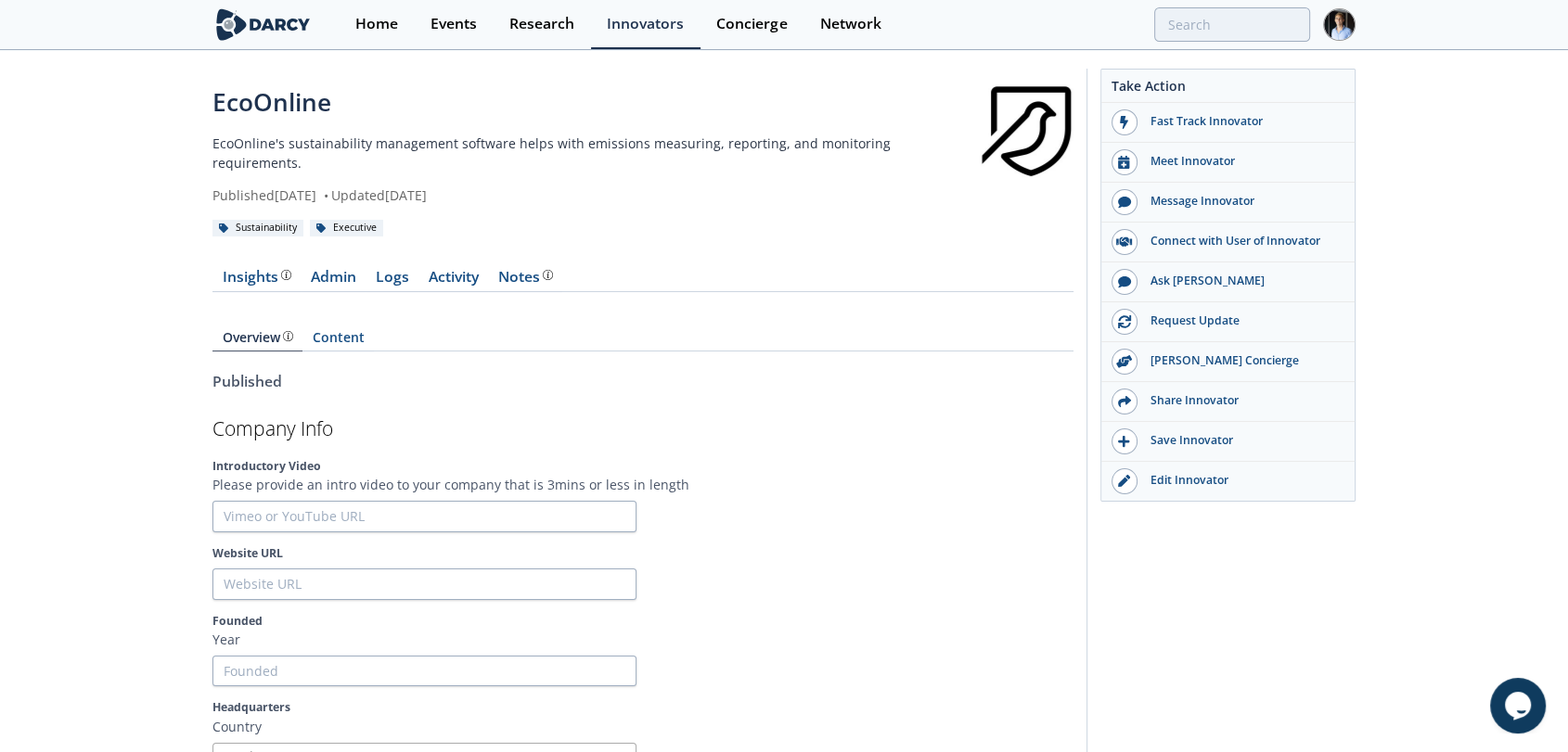 drag, startPoint x: 1050, startPoint y: 197, endPoint x: 1063, endPoint y: 164, distance: 35.468296 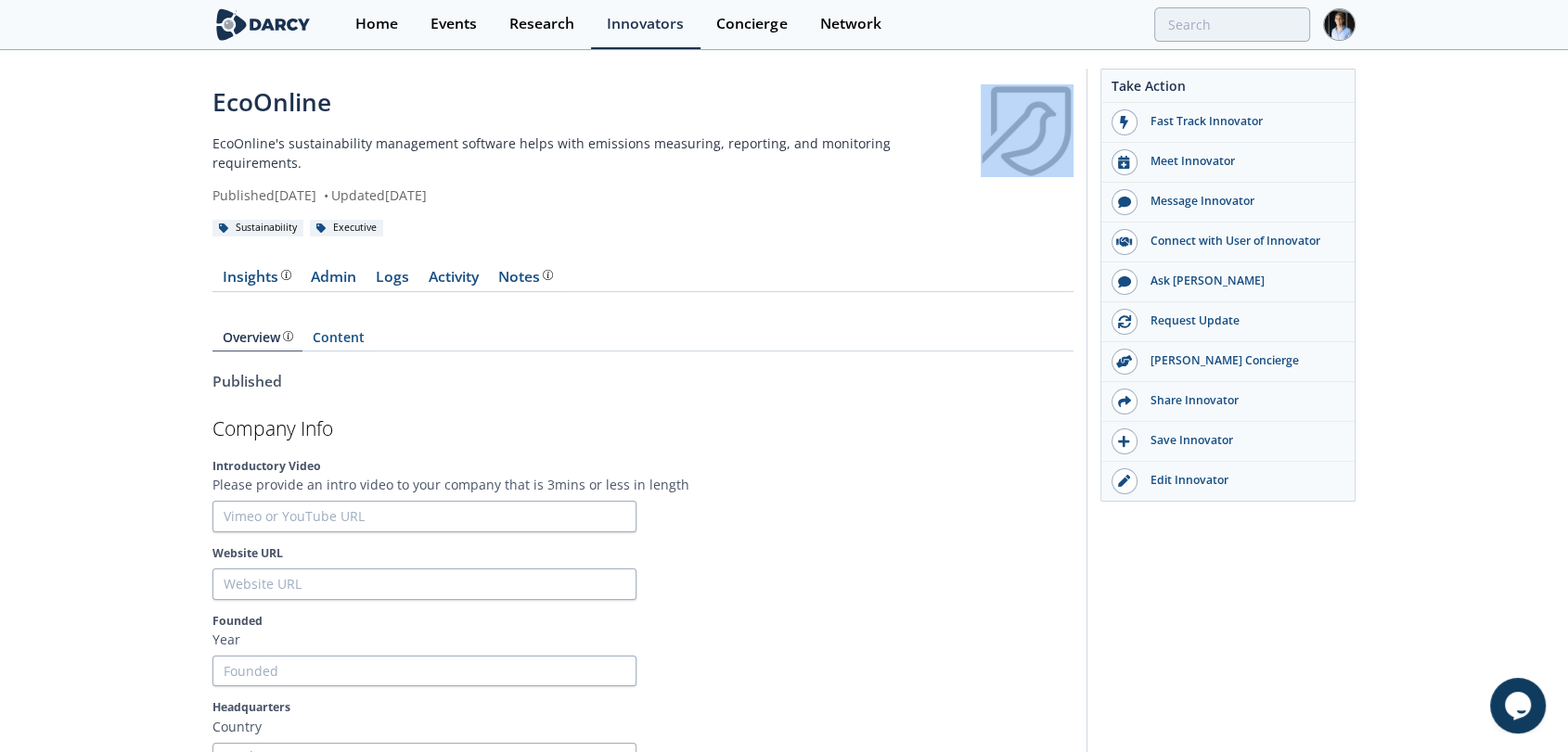 drag, startPoint x: 1078, startPoint y: 116, endPoint x: 1009, endPoint y: 117, distance: 69.00725 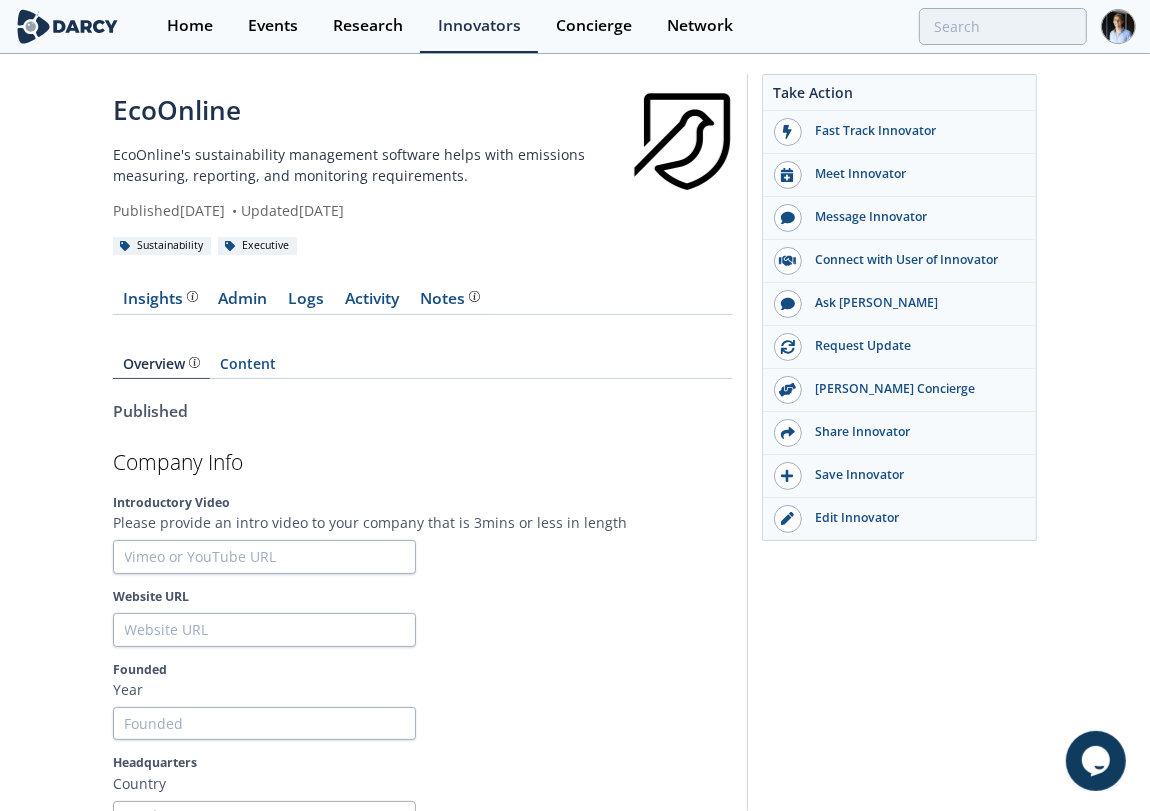 click on "Insights
Admin
Logs
Activity
Notes" at bounding box center (423, 303) 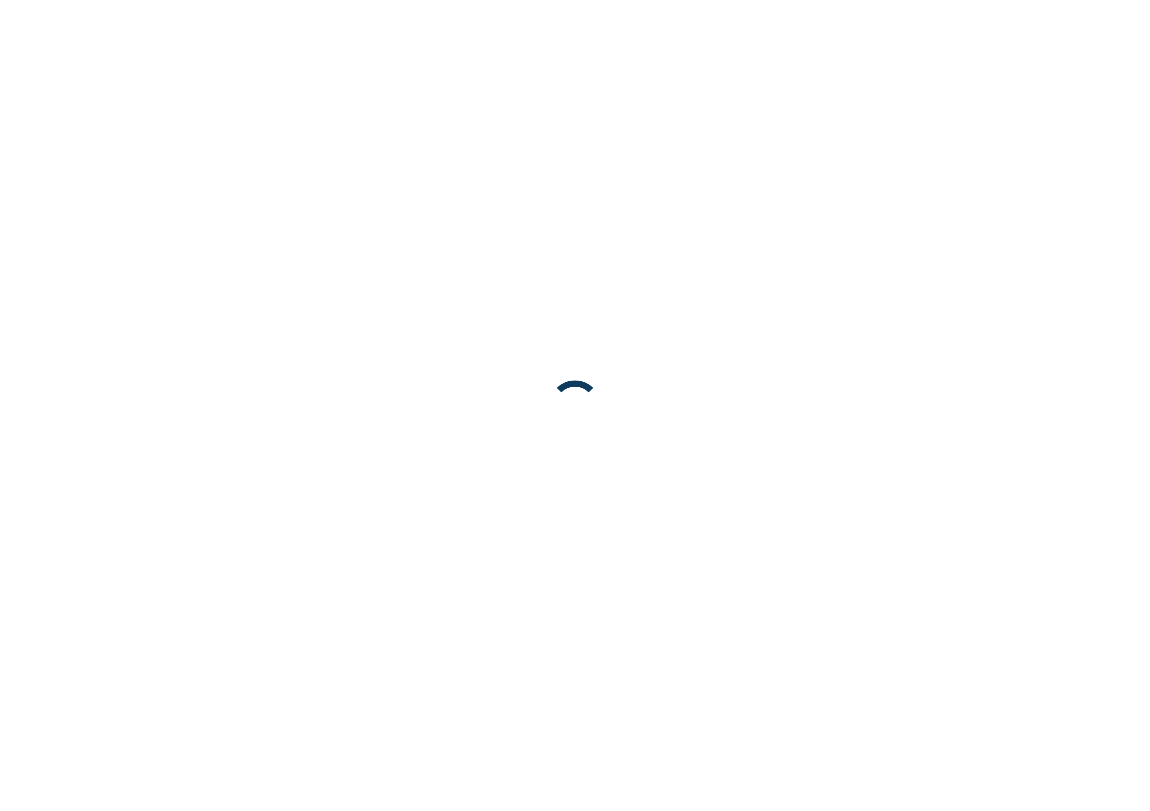 scroll, scrollTop: 0, scrollLeft: 0, axis: both 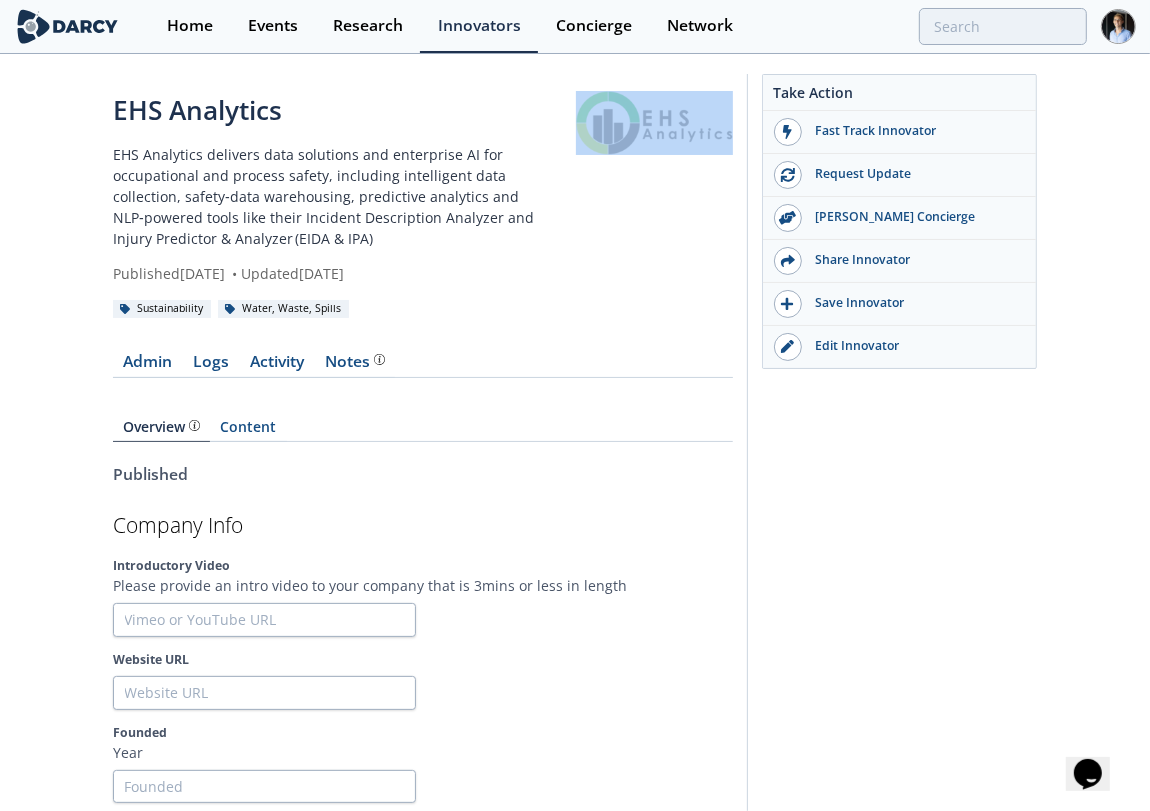 drag, startPoint x: 739, startPoint y: 133, endPoint x: 626, endPoint y: 127, distance: 113.15918 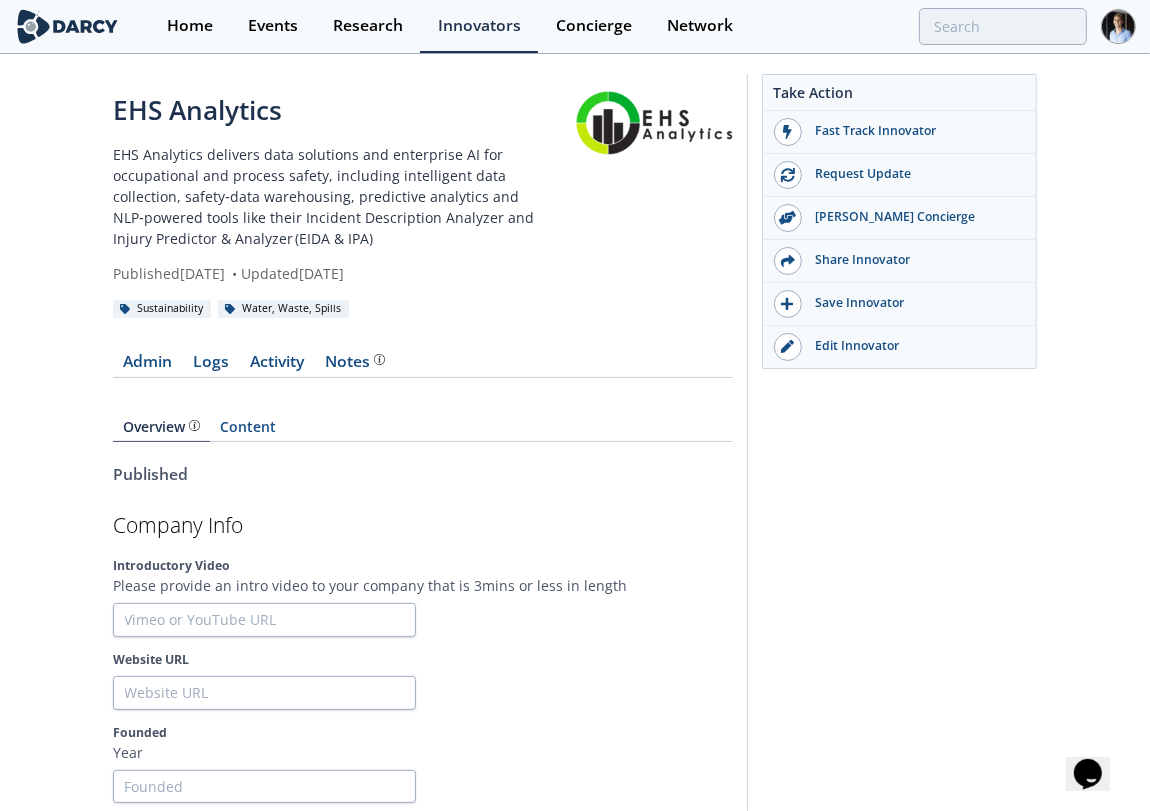 drag, startPoint x: 726, startPoint y: 339, endPoint x: 722, endPoint y: 328, distance: 11.7046995 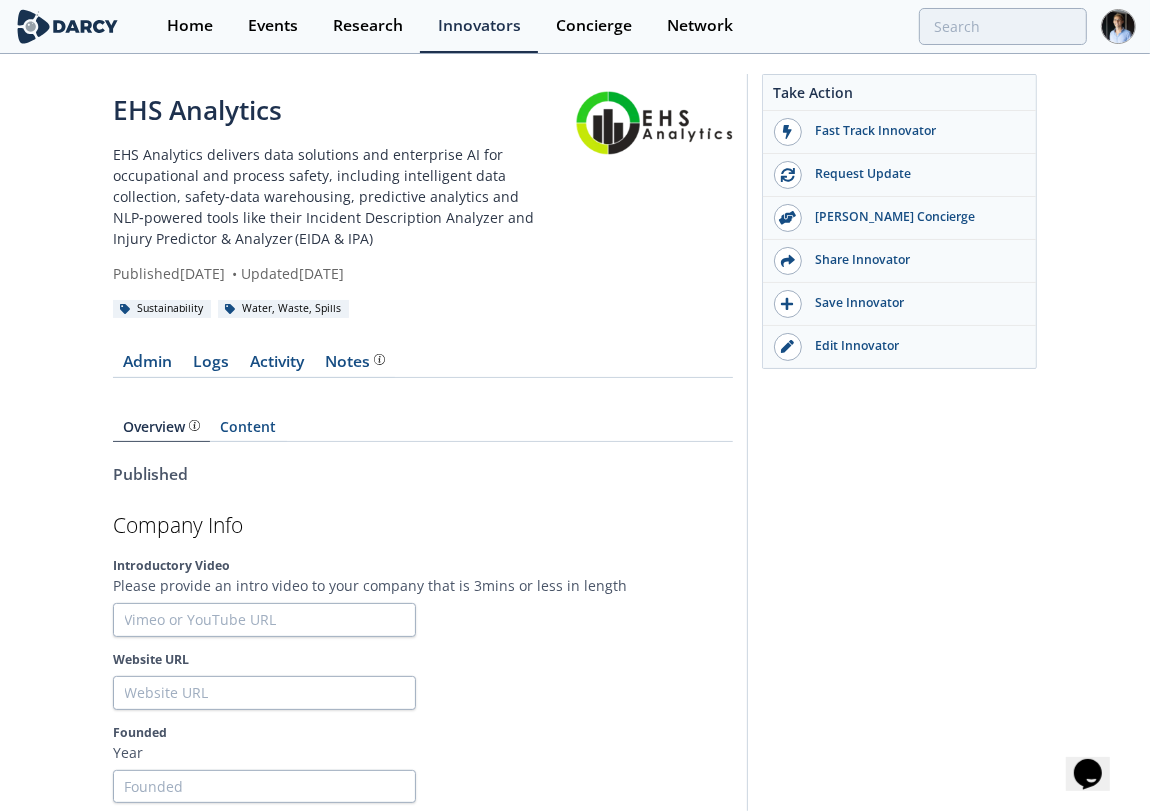 drag, startPoint x: 671, startPoint y: 103, endPoint x: 518, endPoint y: 131, distance: 155.54099 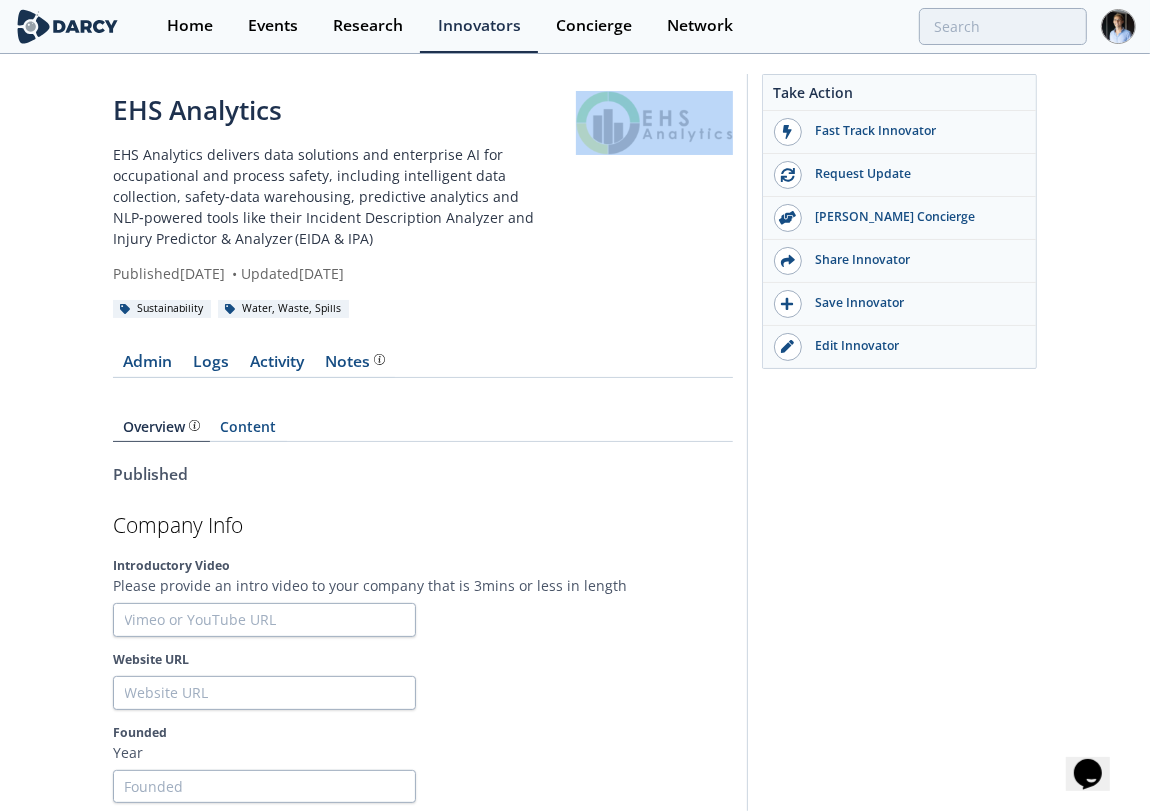 drag, startPoint x: 737, startPoint y: 100, endPoint x: 612, endPoint y: 97, distance: 125.035995 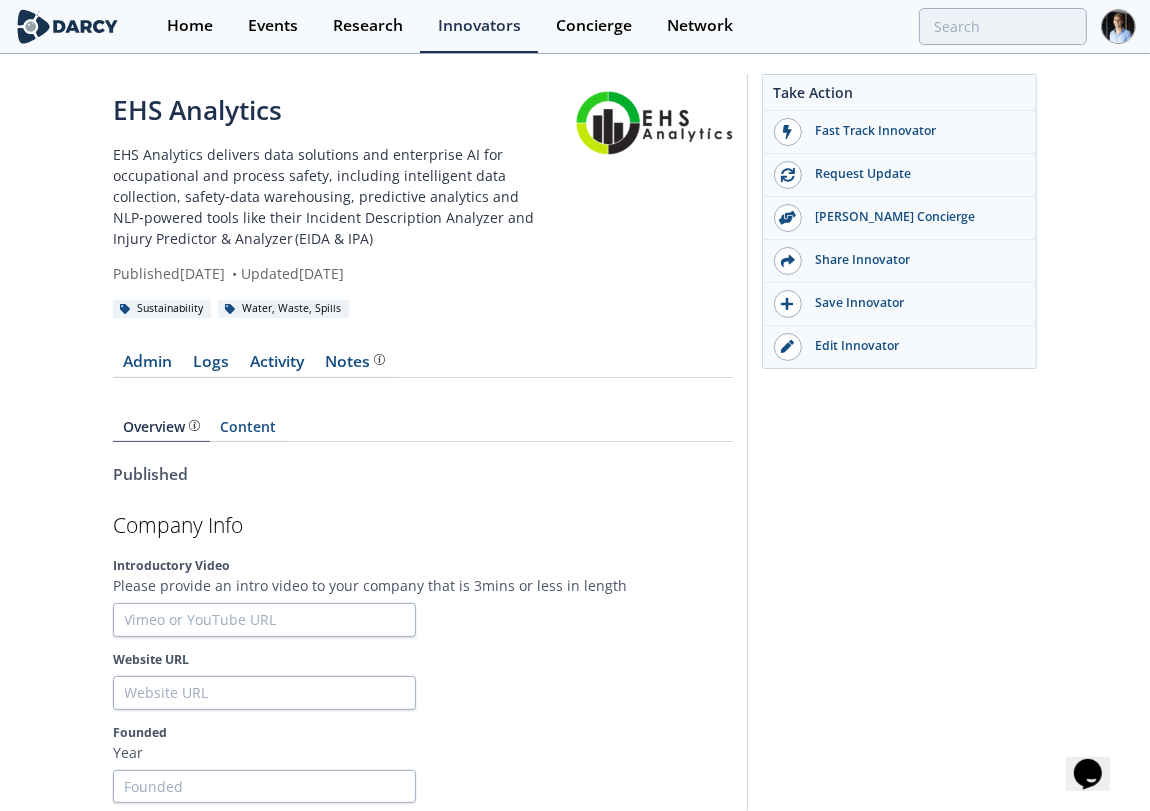 click on "EHS Analytics" at bounding box center [344, 110] 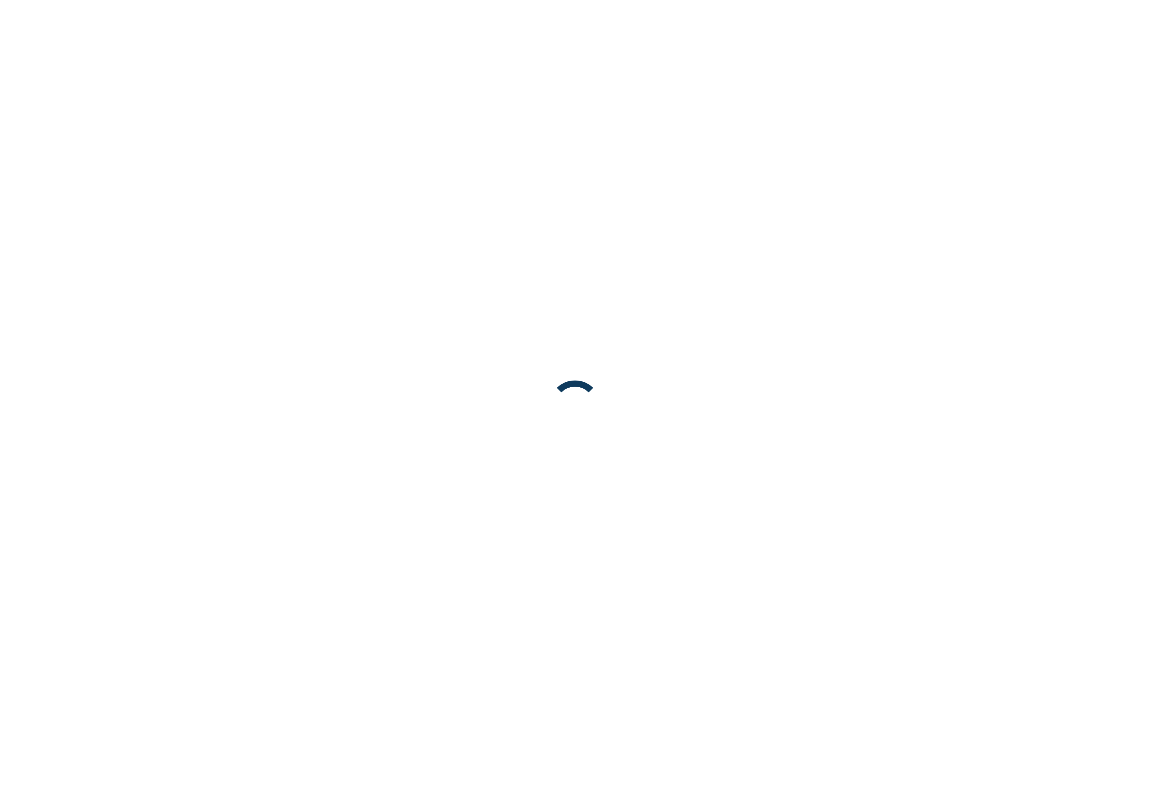 scroll, scrollTop: 0, scrollLeft: 0, axis: both 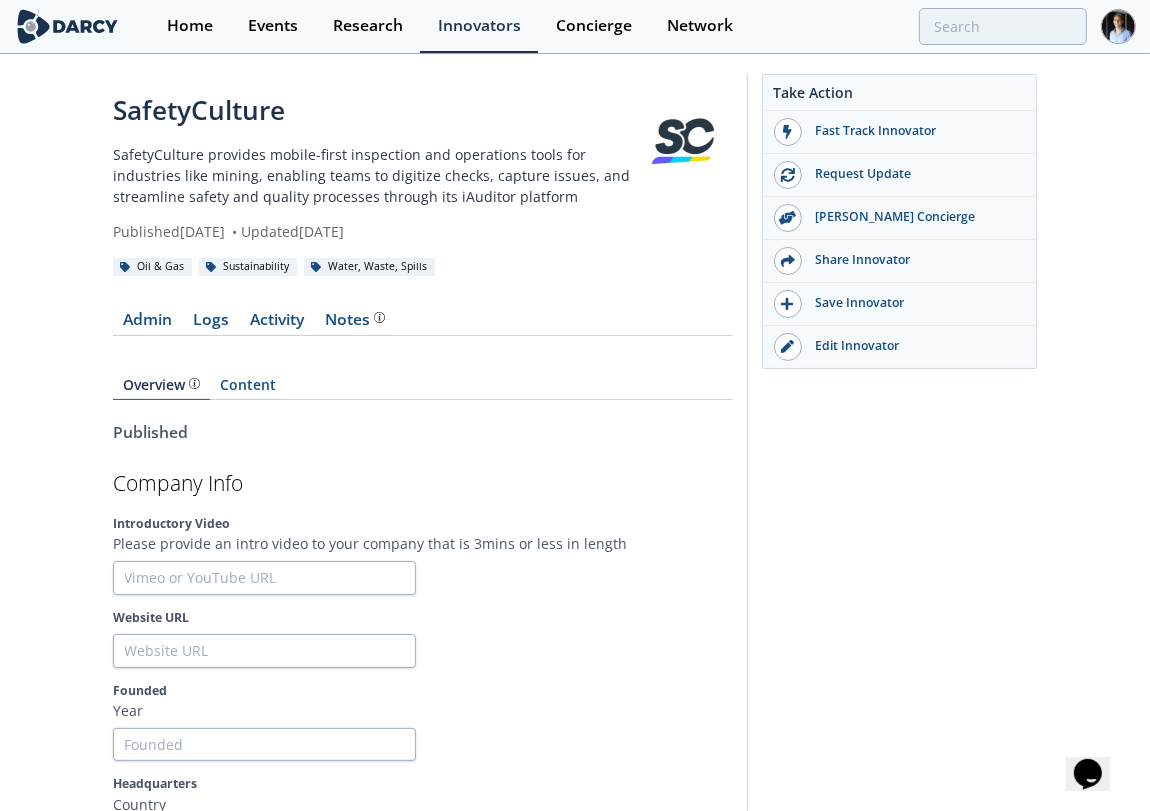 drag, startPoint x: 736, startPoint y: 121, endPoint x: 734, endPoint y: 158, distance: 37.054016 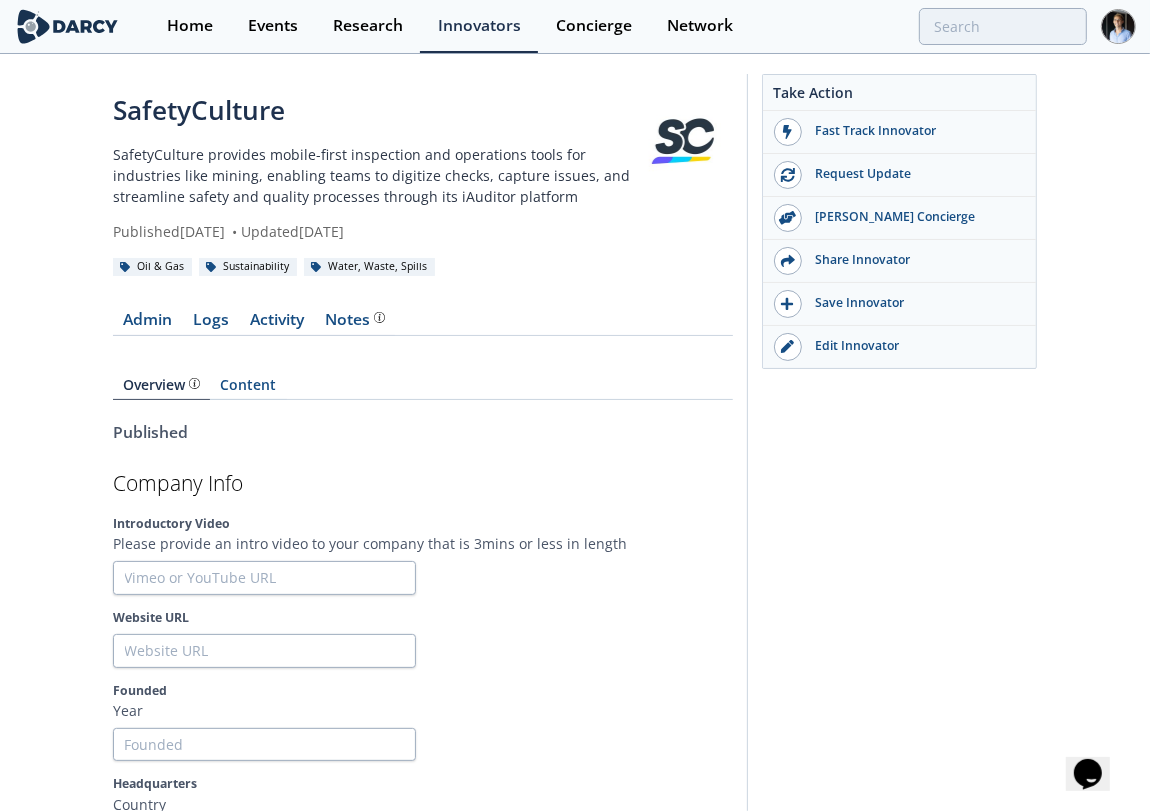 drag, startPoint x: 610, startPoint y: 355, endPoint x: 613, endPoint y: 367, distance: 12.369317 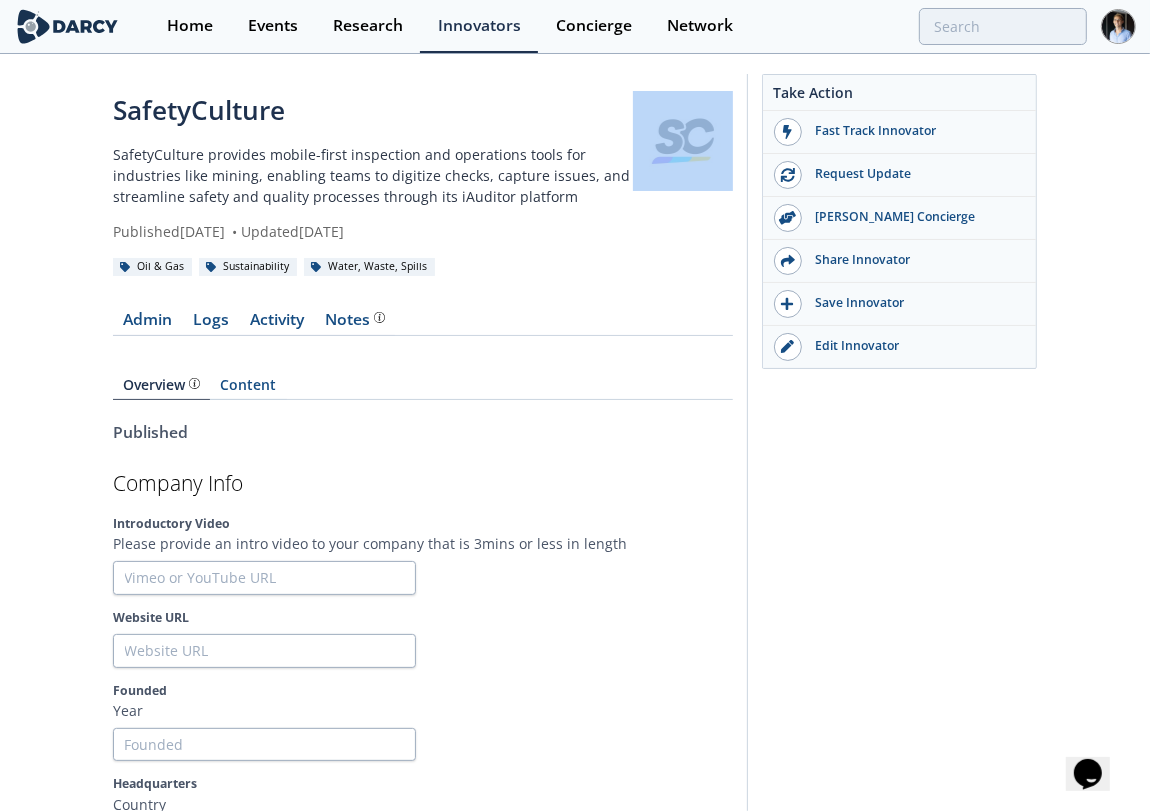 drag, startPoint x: 737, startPoint y: 136, endPoint x: 662, endPoint y: 145, distance: 75.53807 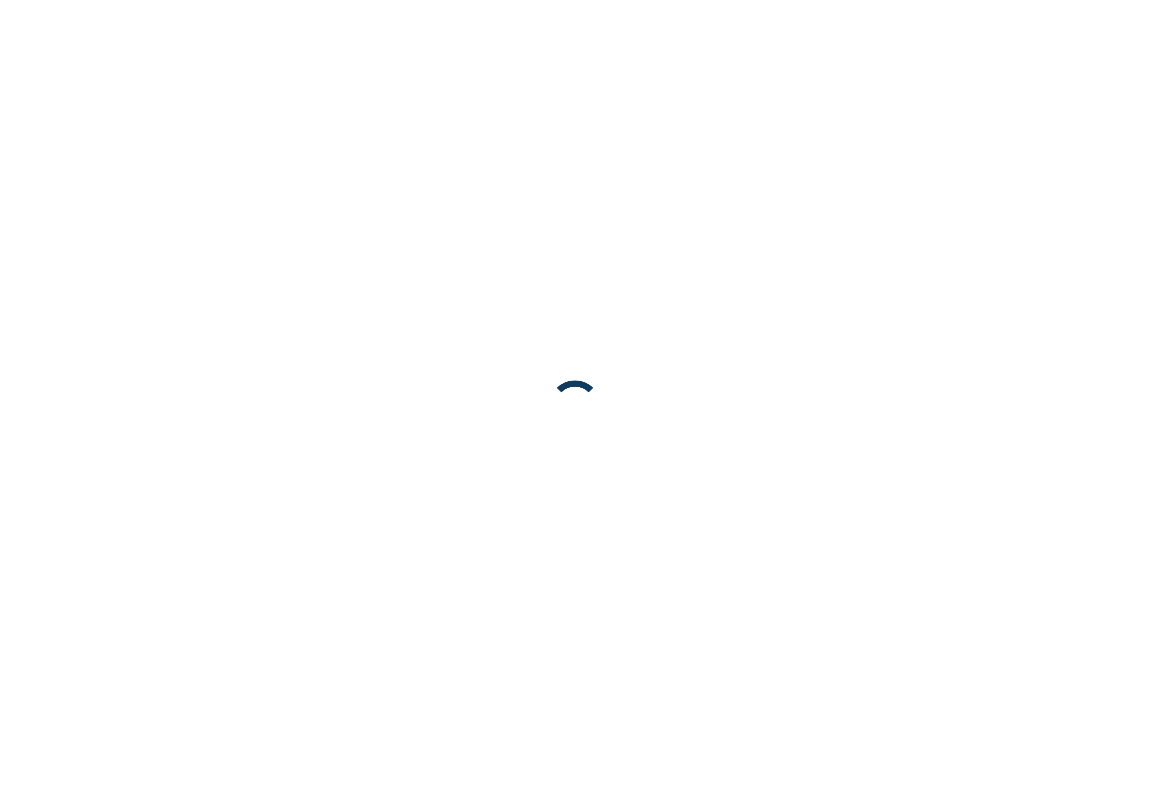 scroll, scrollTop: 0, scrollLeft: 0, axis: both 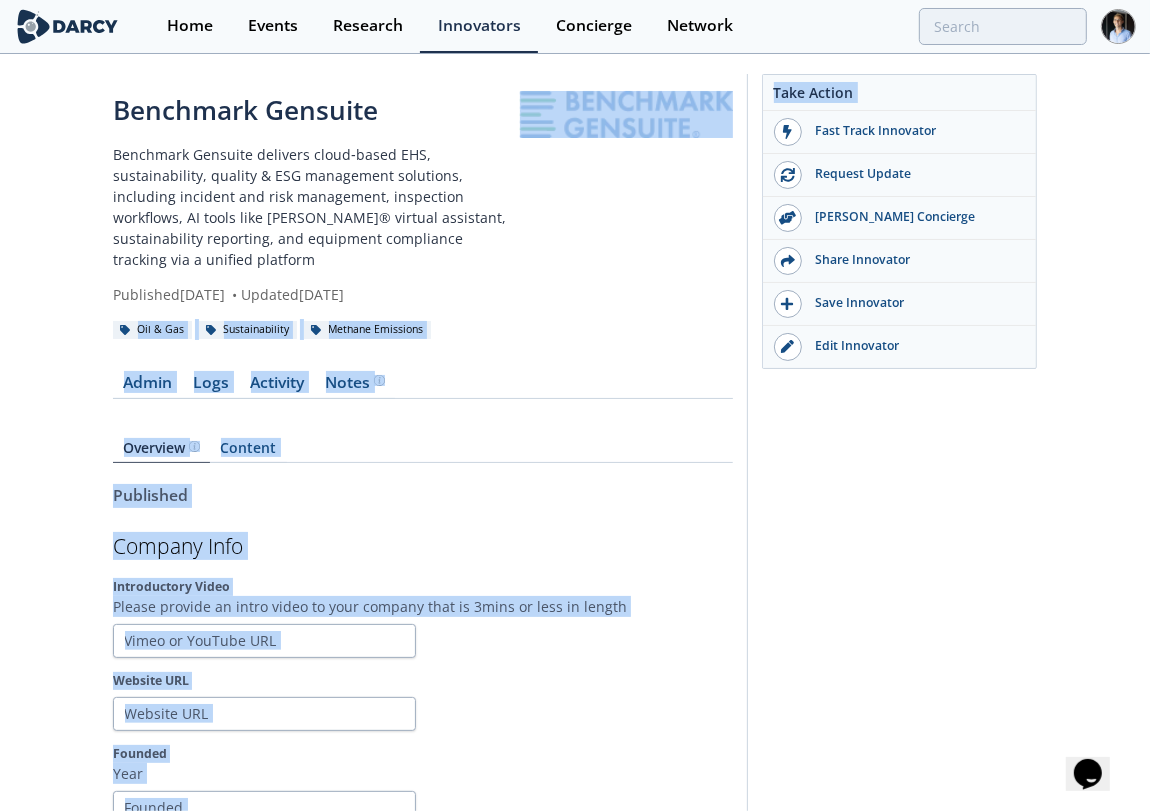 drag, startPoint x: 740, startPoint y: 112, endPoint x: 613, endPoint y: 258, distance: 193.50711 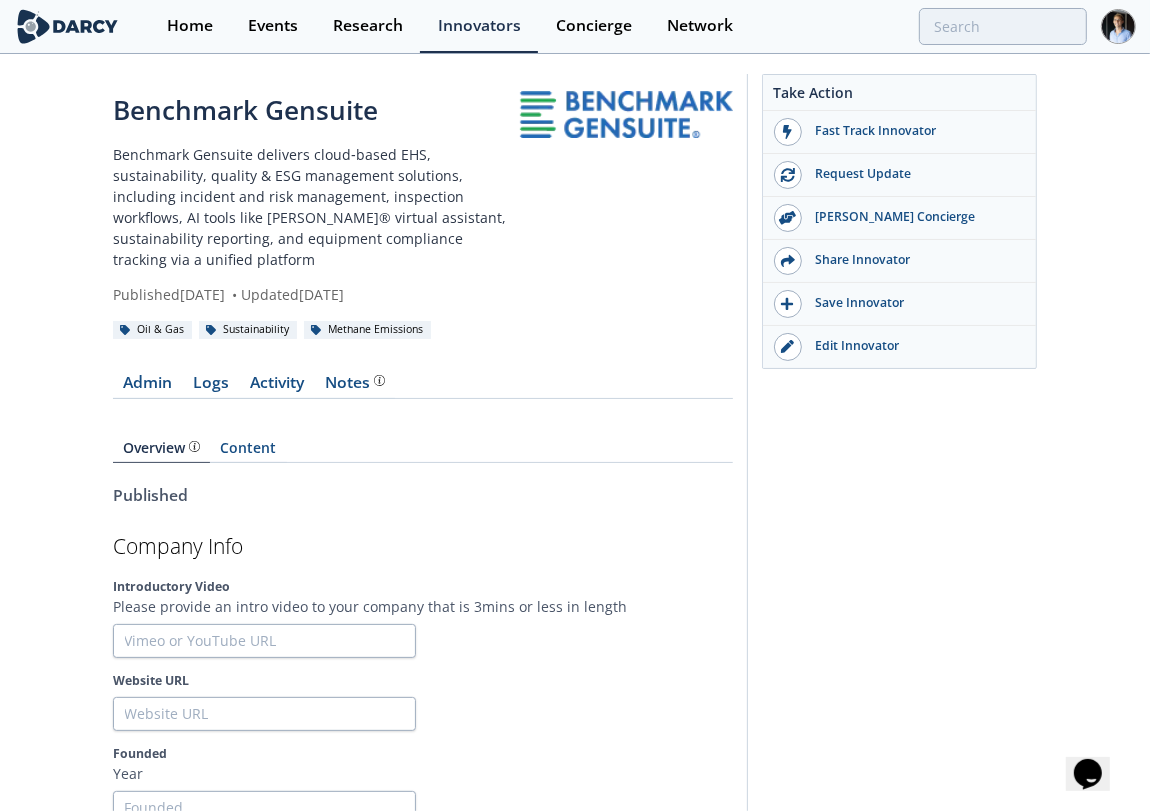 drag, startPoint x: 366, startPoint y: 116, endPoint x: 381, endPoint y: 106, distance: 18.027756 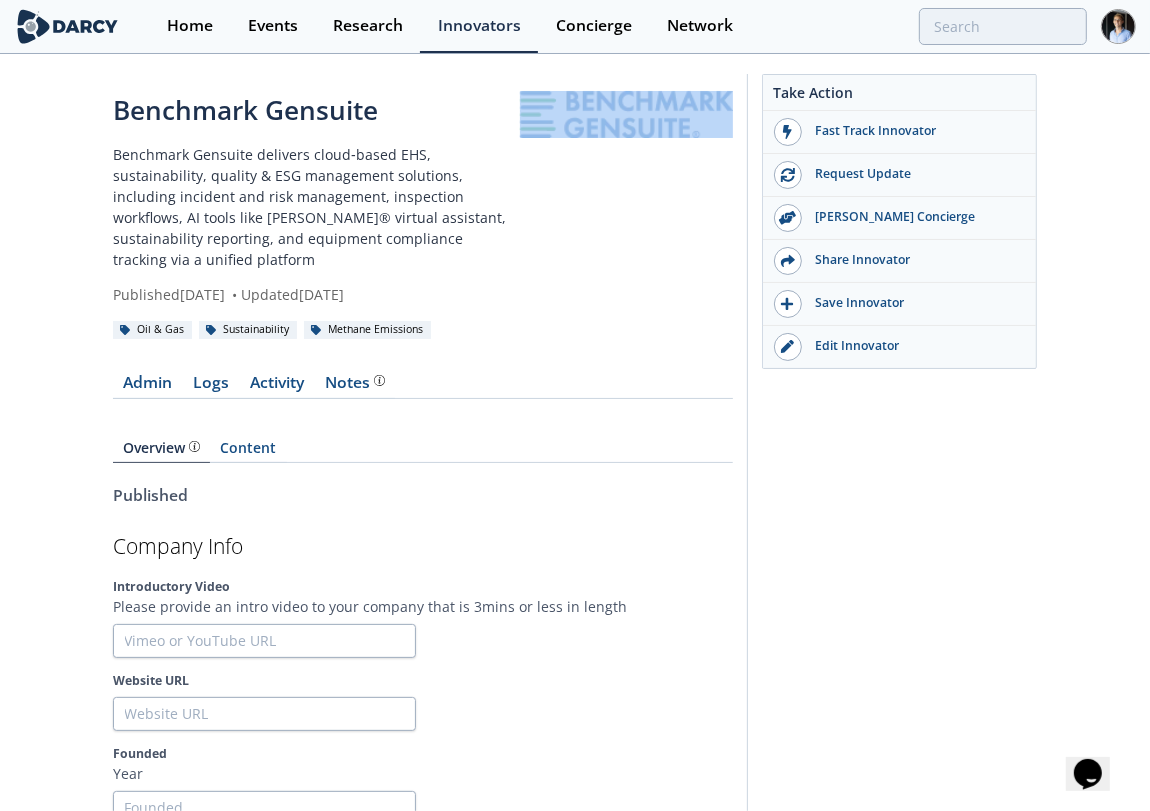 drag, startPoint x: 736, startPoint y: 90, endPoint x: 715, endPoint y: 110, distance: 29 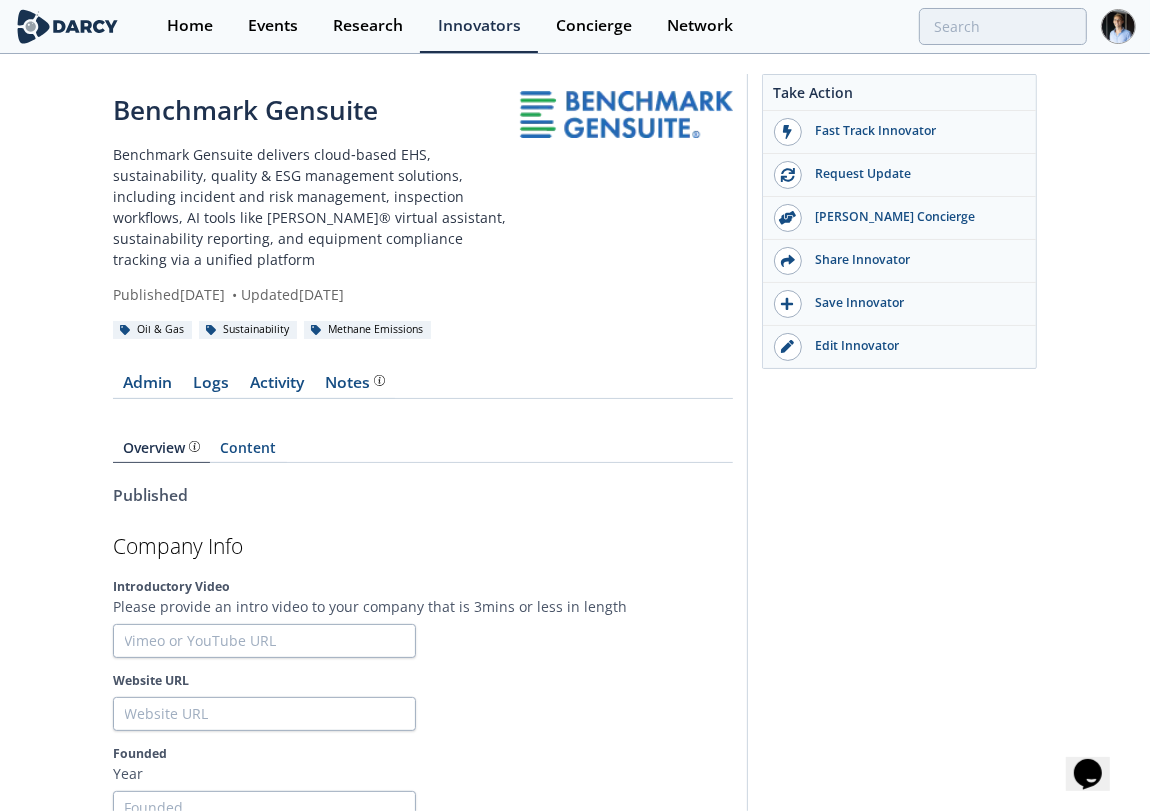 click on "Admin
Logs
Activity
Notes
Overview
Content
Published
Company Info
Introductory Video
Please provide an intro video to your company that is 3mins or less in length
Website URL
Year" at bounding box center [423, 3461] 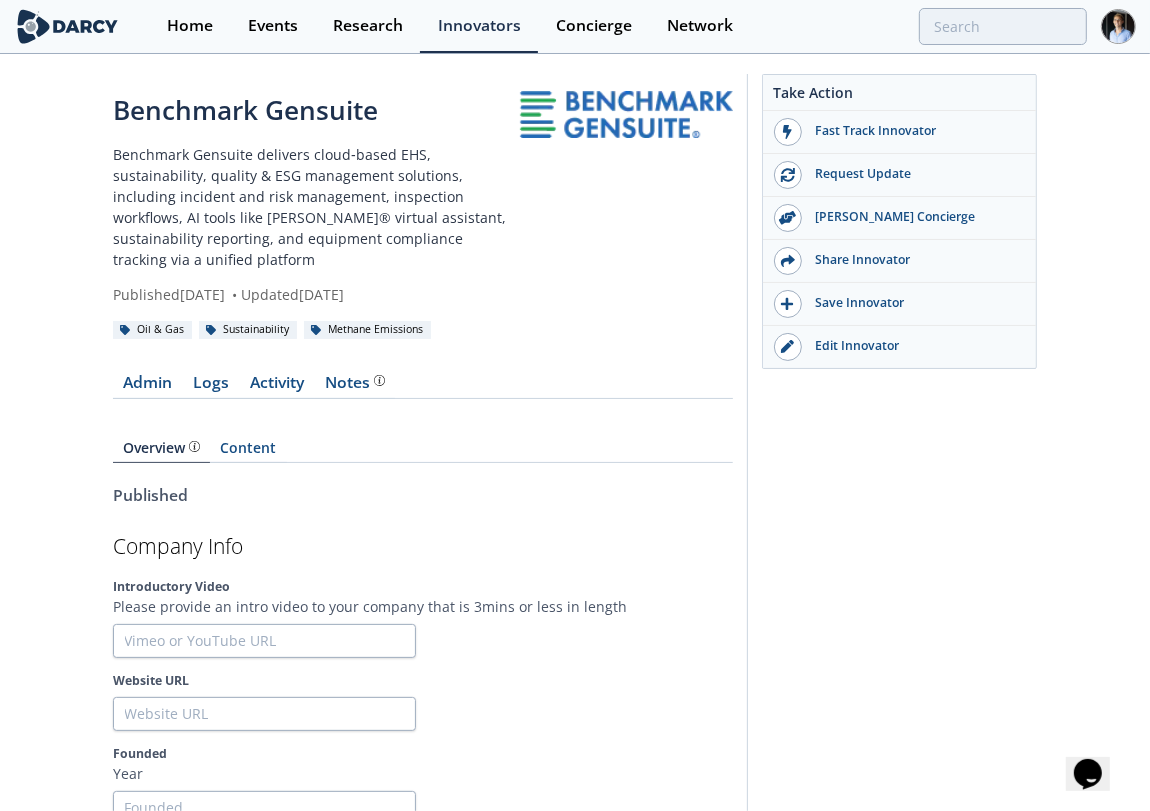 drag, startPoint x: 587, startPoint y: 118, endPoint x: 490, endPoint y: 68, distance: 109.128365 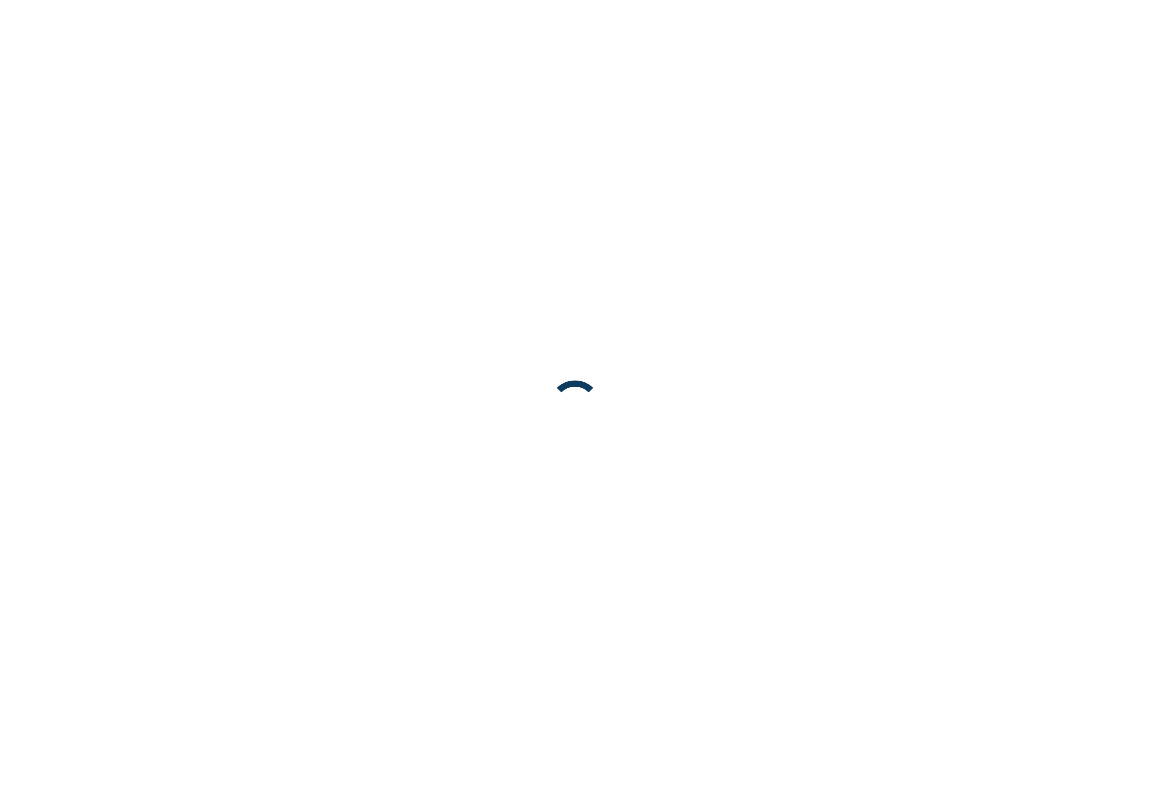 scroll, scrollTop: 0, scrollLeft: 0, axis: both 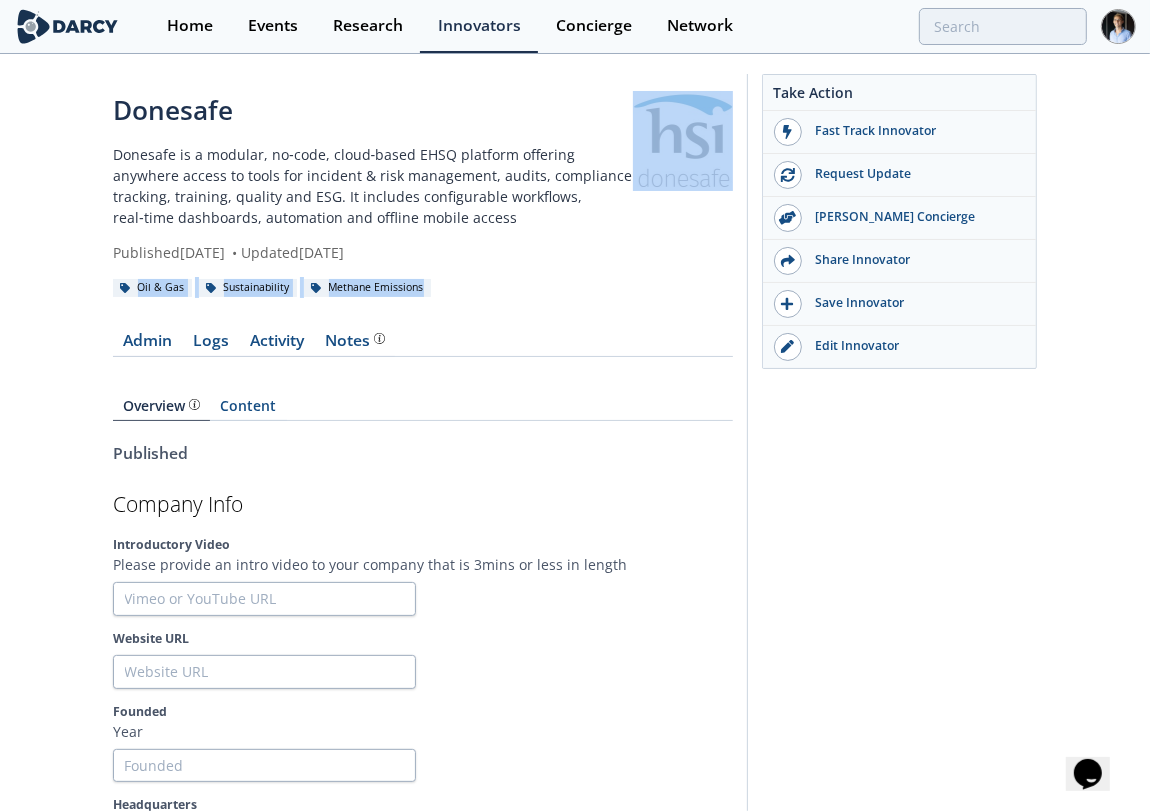 drag, startPoint x: 700, startPoint y: 128, endPoint x: 595, endPoint y: 238, distance: 152.06906 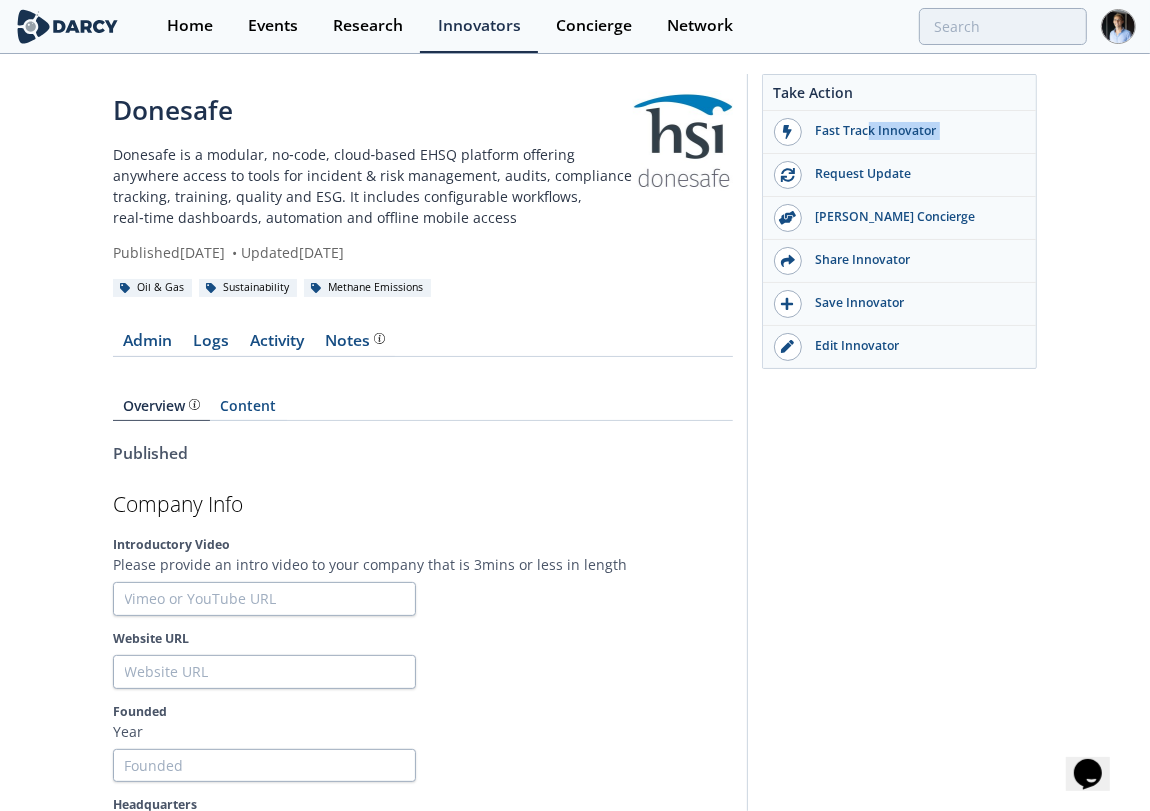 drag, startPoint x: 740, startPoint y: 145, endPoint x: 752, endPoint y: 166, distance: 24.186773 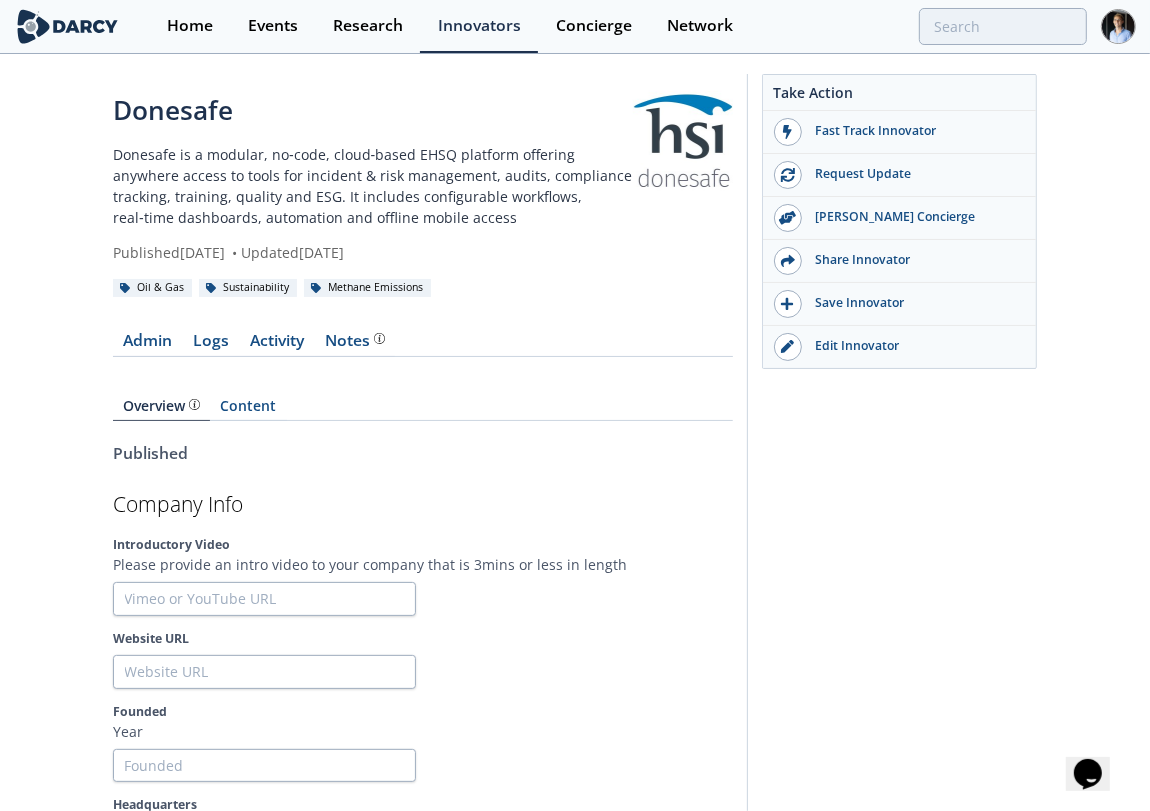 drag, startPoint x: 589, startPoint y: 106, endPoint x: 608, endPoint y: 92, distance: 23.600847 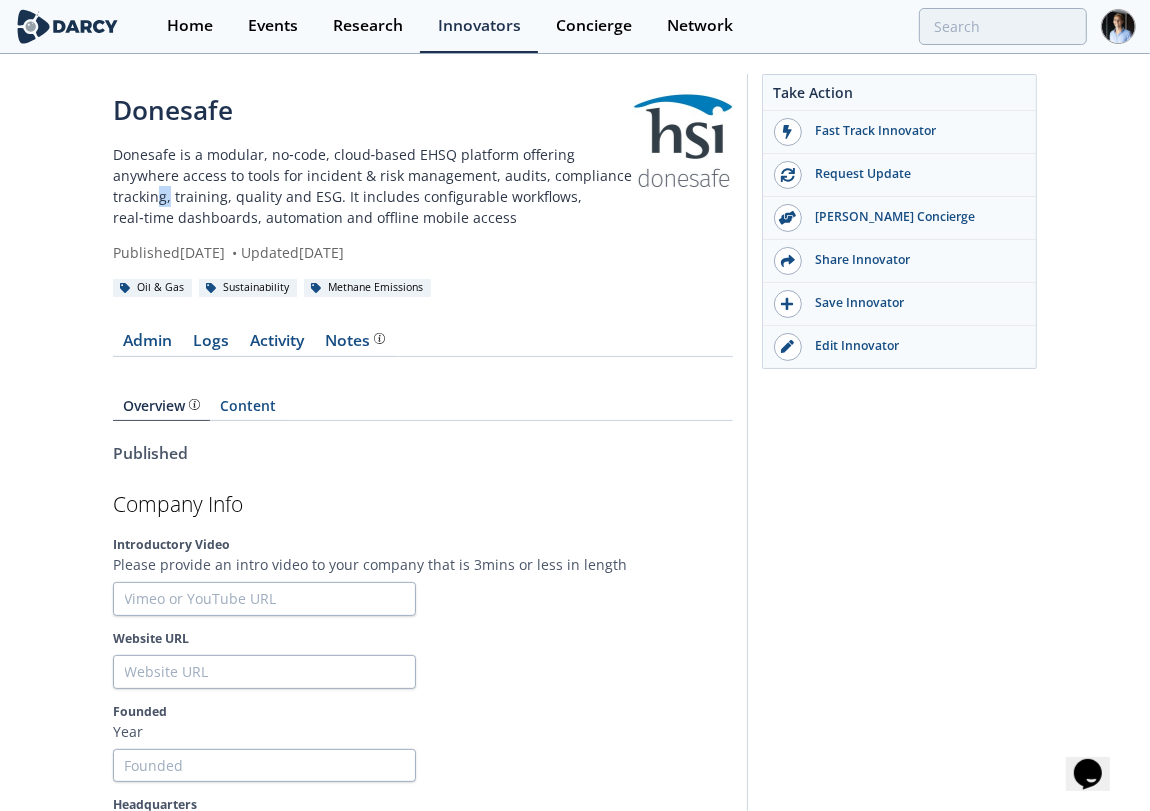 drag, startPoint x: 632, startPoint y: 185, endPoint x: 718, endPoint y: 142, distance: 96.150925 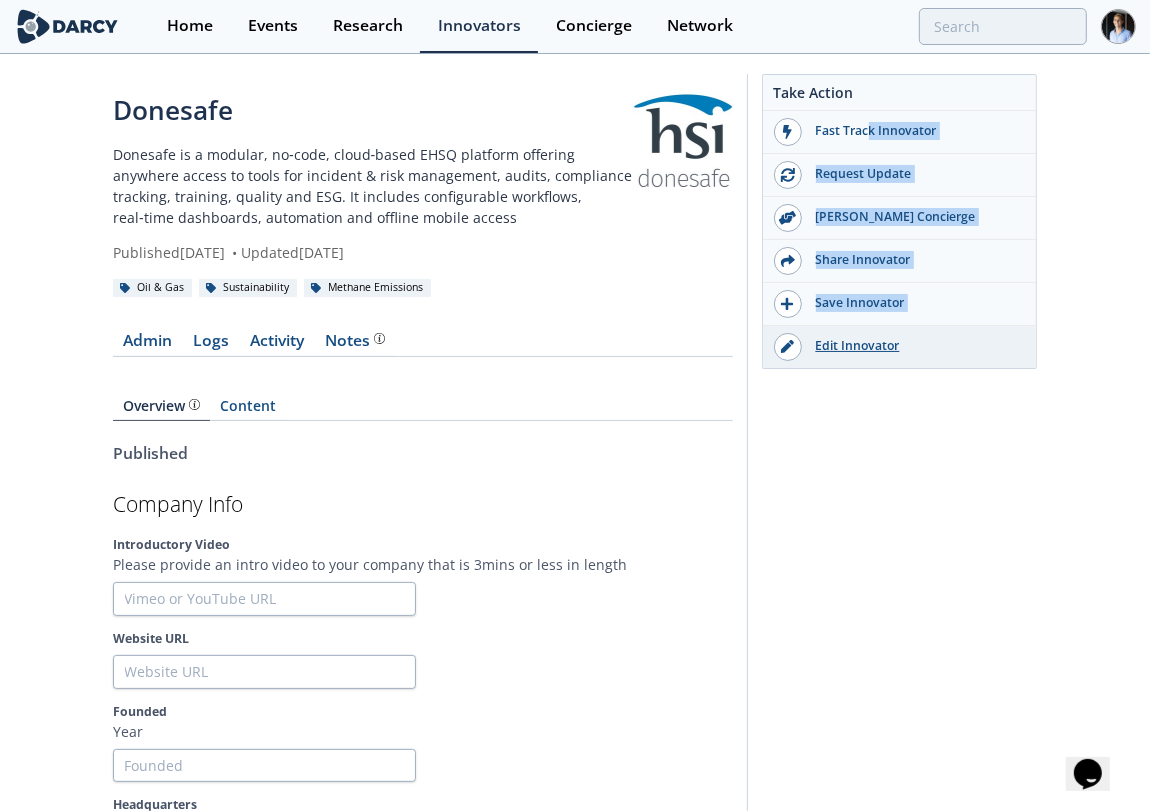 drag, startPoint x: 742, startPoint y: 126, endPoint x: 770, endPoint y: 346, distance: 221.77466 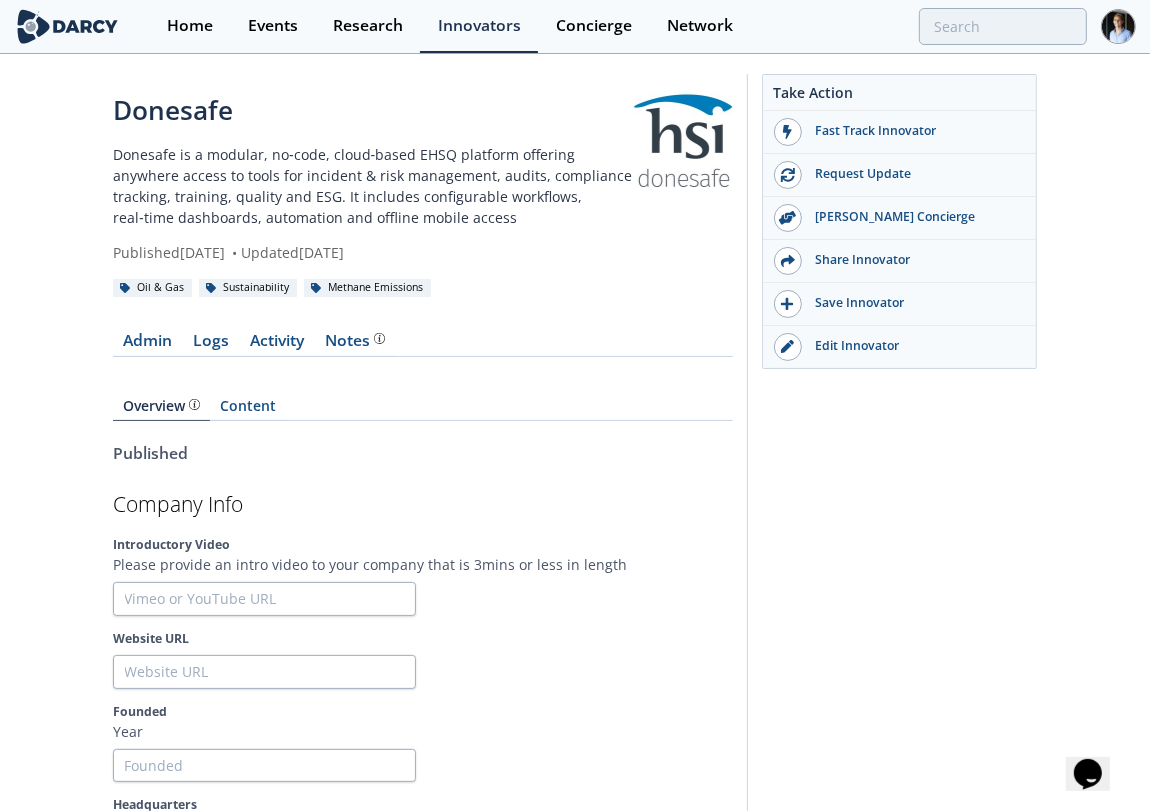 drag, startPoint x: 687, startPoint y: 319, endPoint x: 723, endPoint y: 98, distance: 223.91293 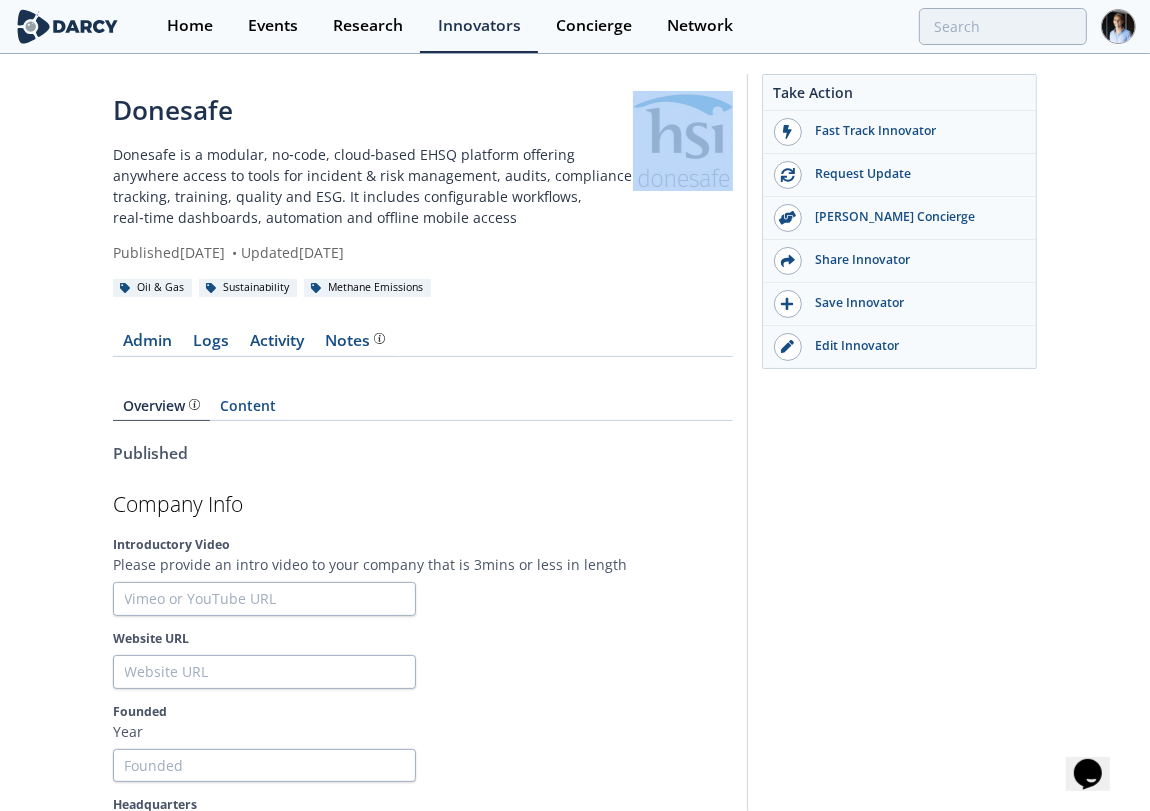 drag, startPoint x: 640, startPoint y: 90, endPoint x: 705, endPoint y: 152, distance: 89.827614 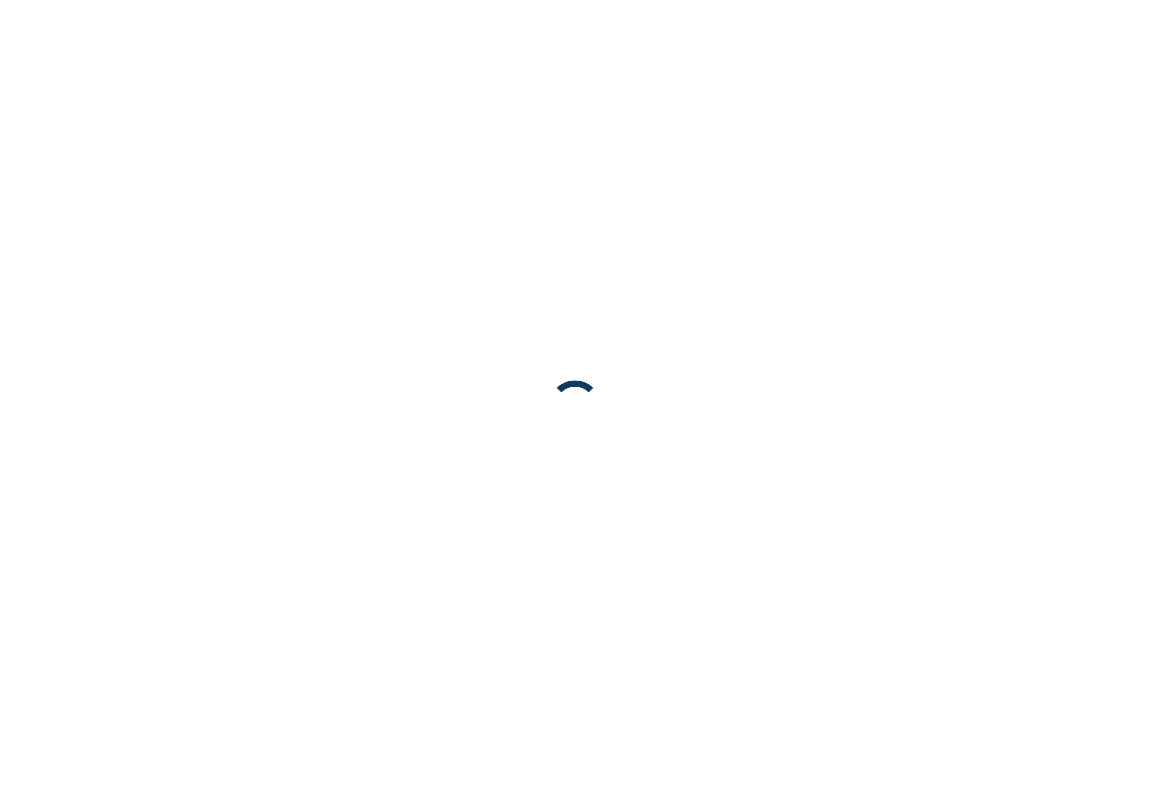 scroll, scrollTop: 0, scrollLeft: 0, axis: both 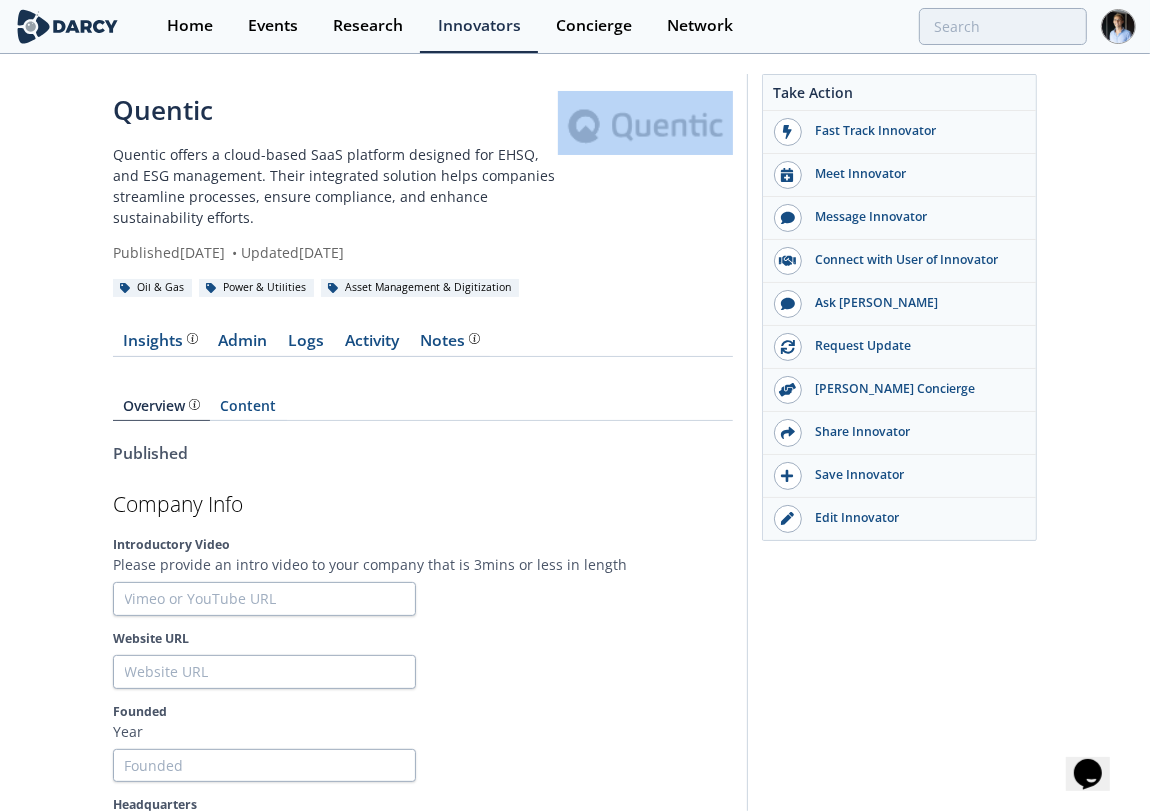 drag, startPoint x: 731, startPoint y: 118, endPoint x: 594, endPoint y: 127, distance: 137.2953 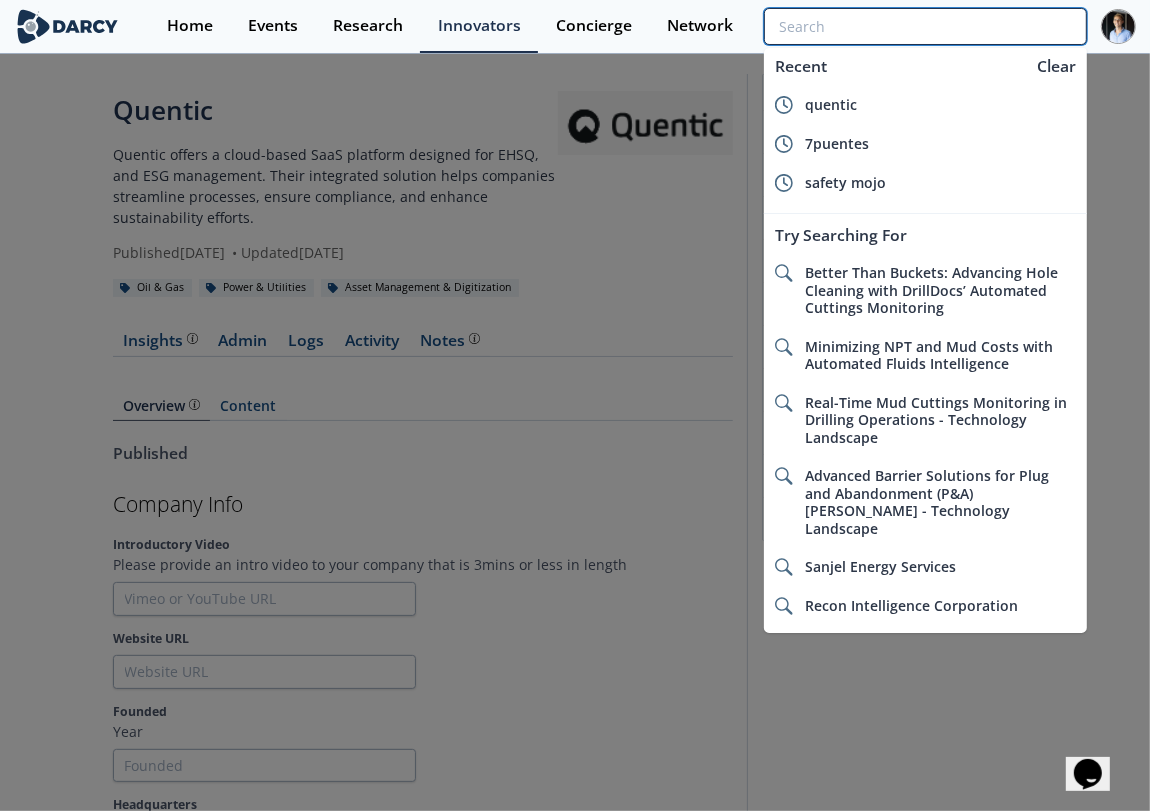 click at bounding box center (925, 26) 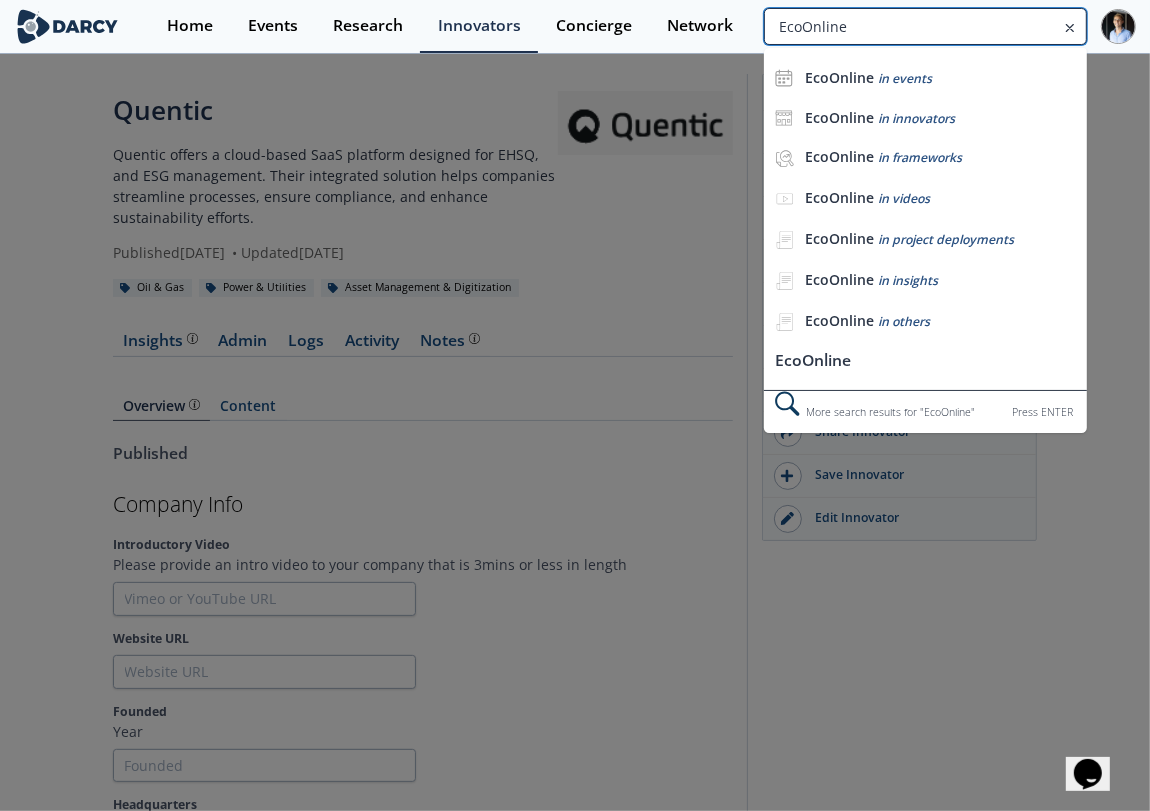type on "EcoOnline" 